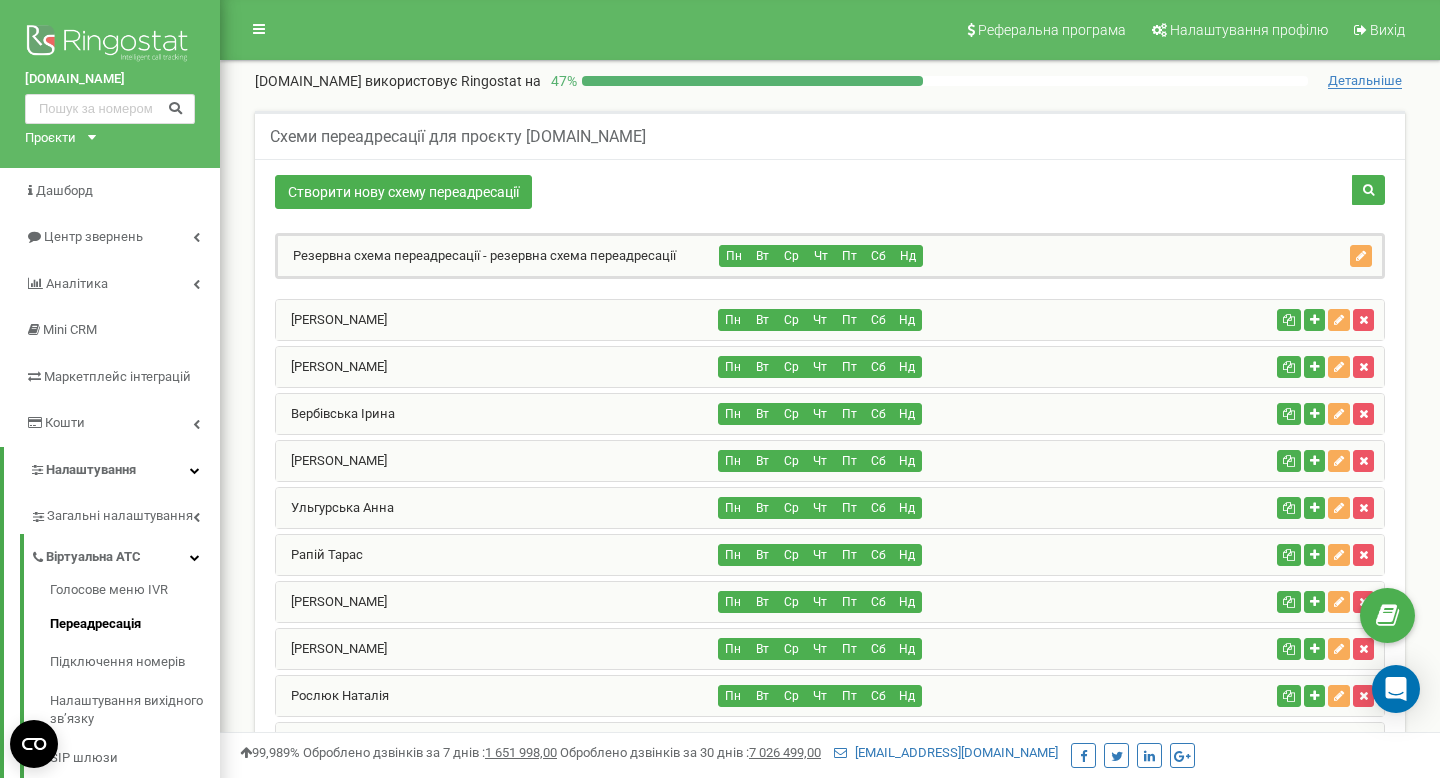 scroll, scrollTop: 167, scrollLeft: 0, axis: vertical 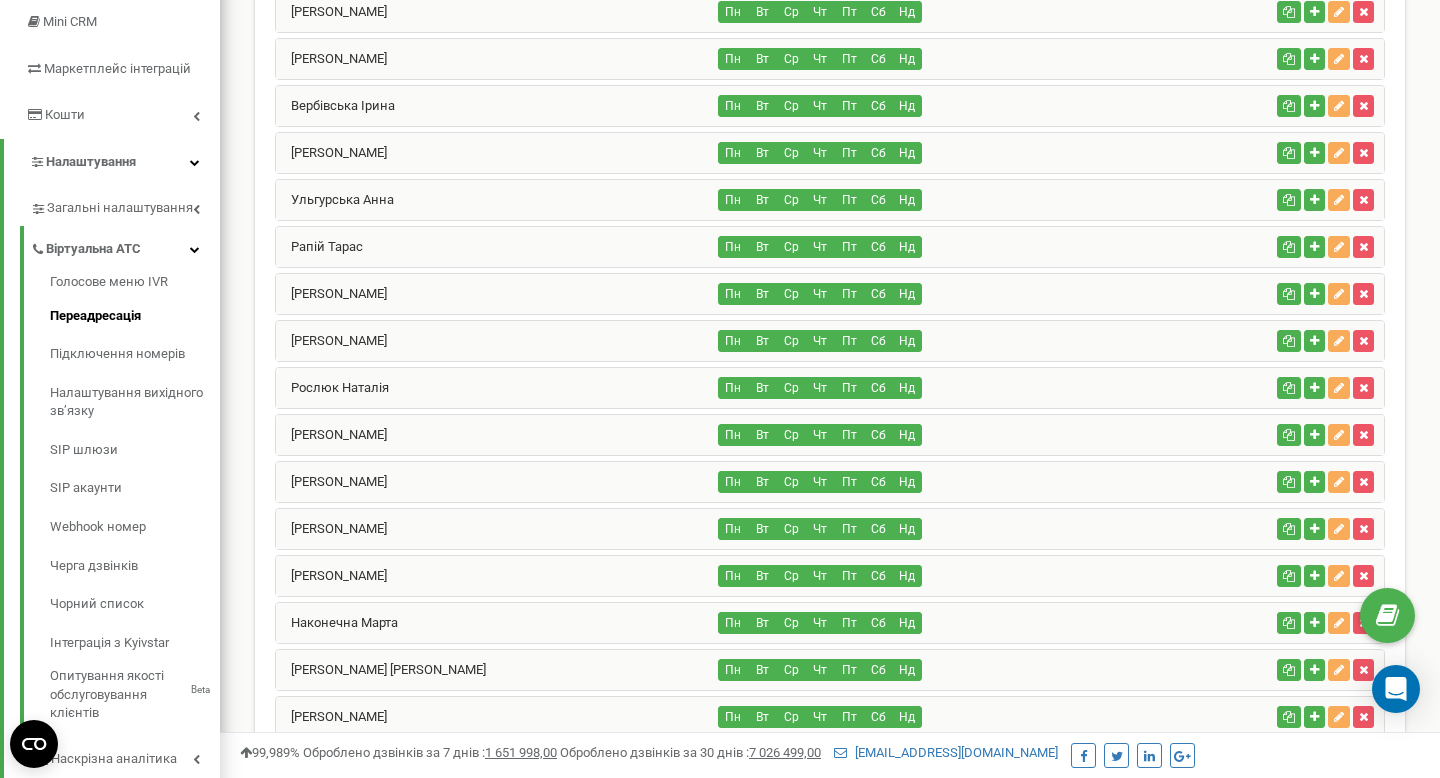 click on "Вербівська Ірина" at bounding box center [497, 106] 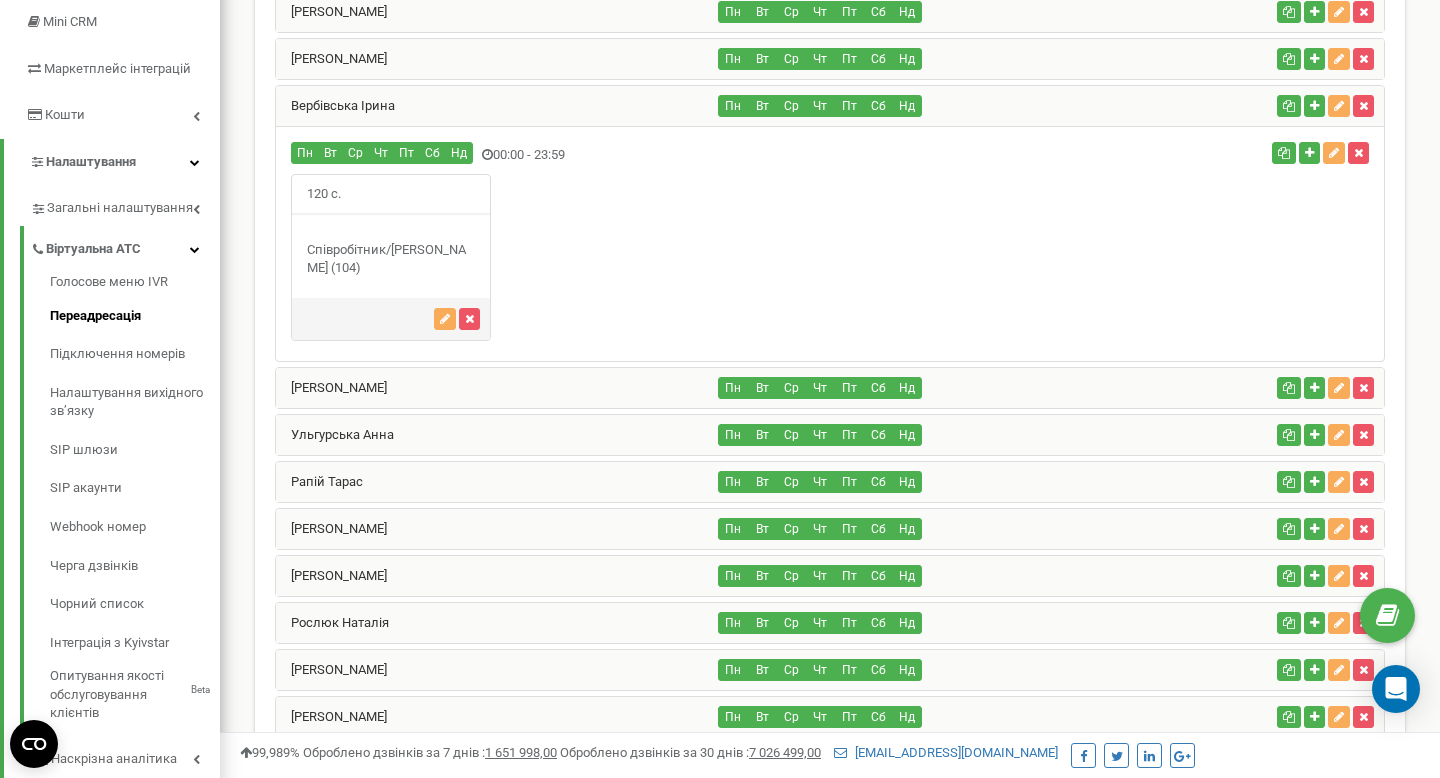click on "Вербівська Ірина" at bounding box center (497, 106) 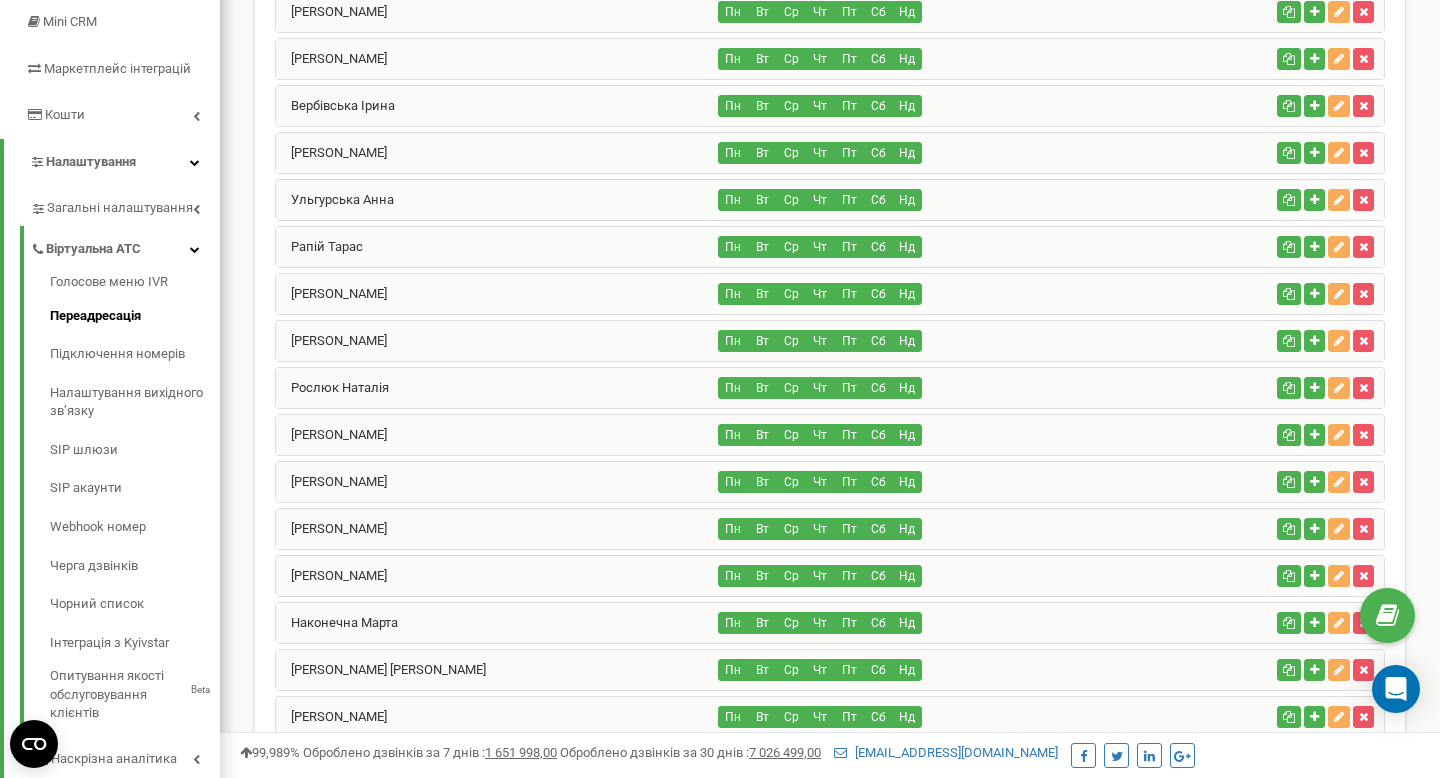 scroll, scrollTop: 180, scrollLeft: 0, axis: vertical 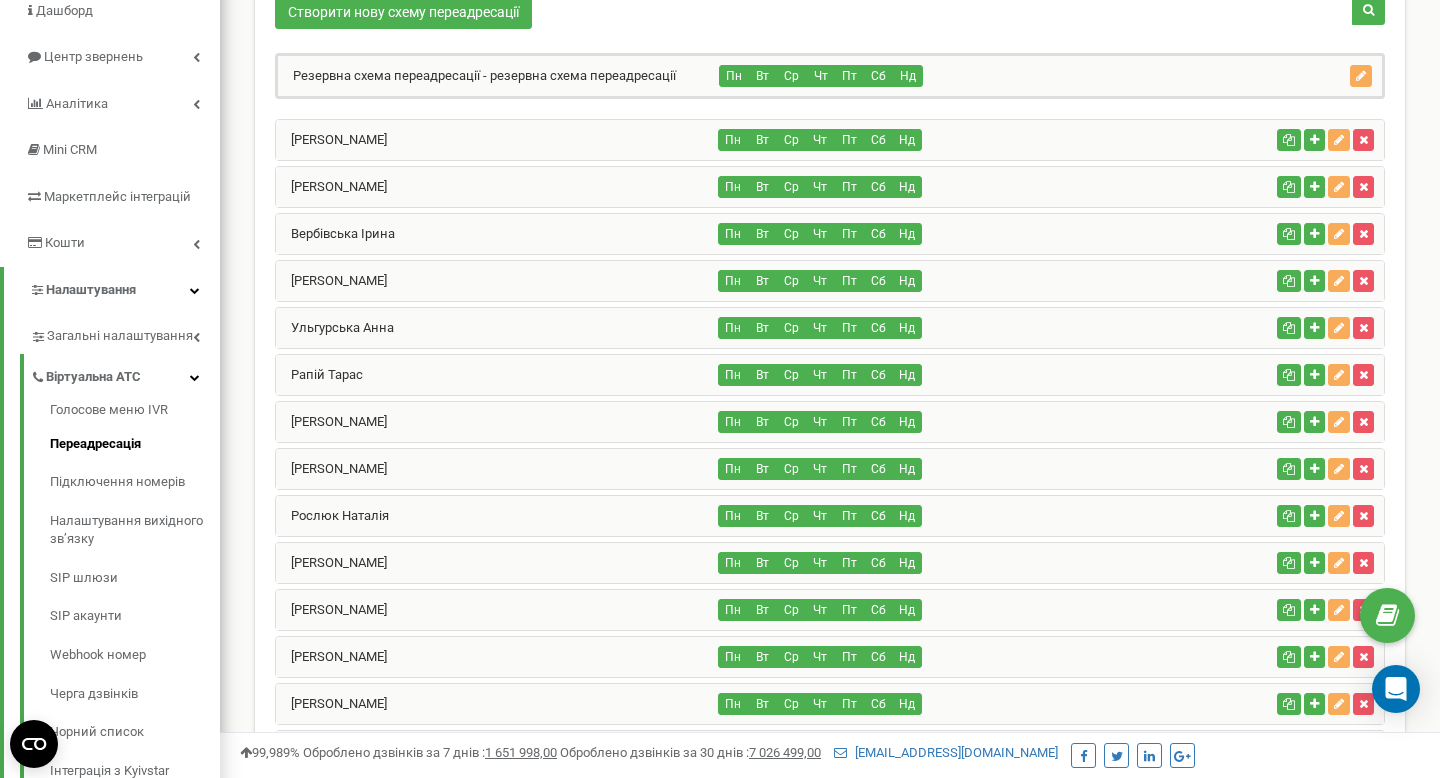 click on "Вербівська Ірина
Пн
Вт
Ср
Чт
Пт
Сб
Нд" at bounding box center (830, 234) 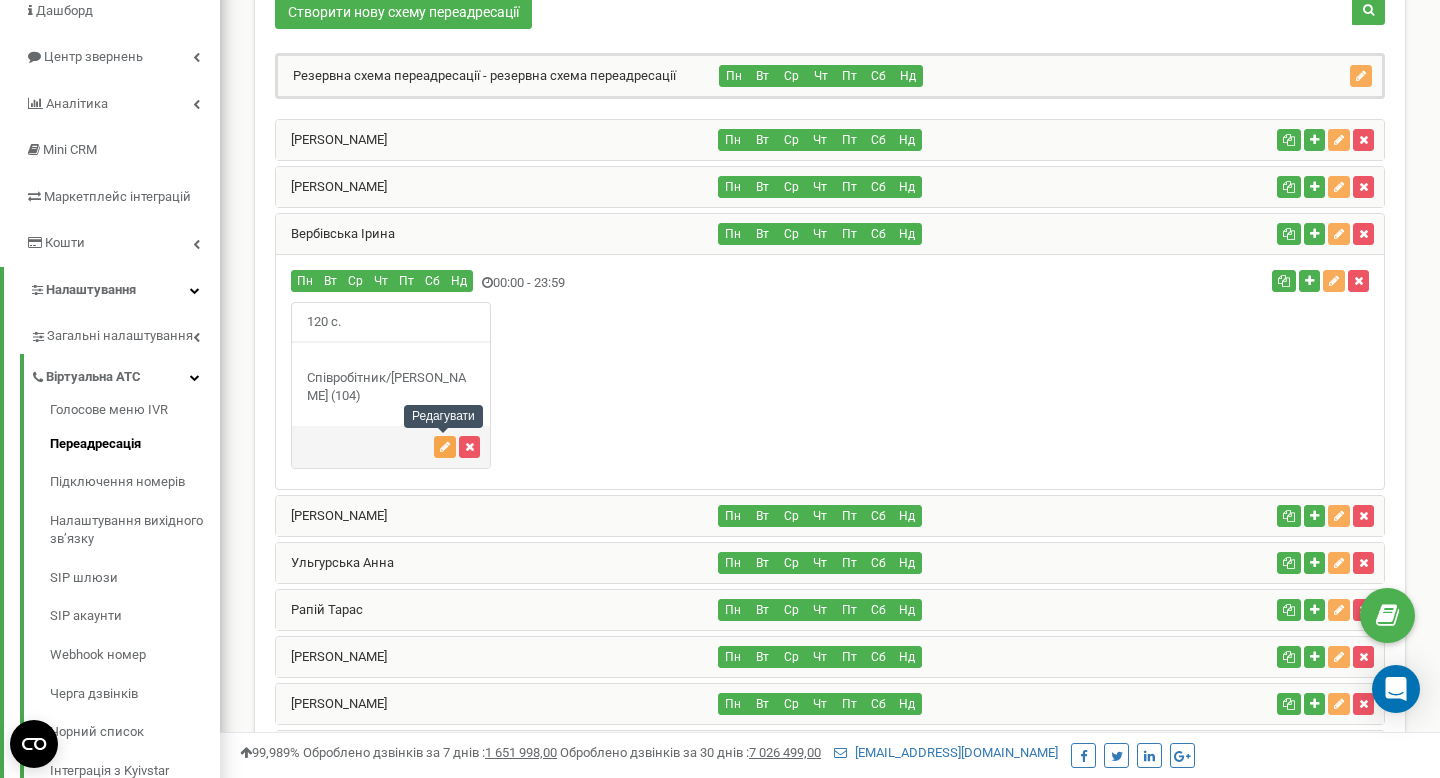 click at bounding box center [445, 447] 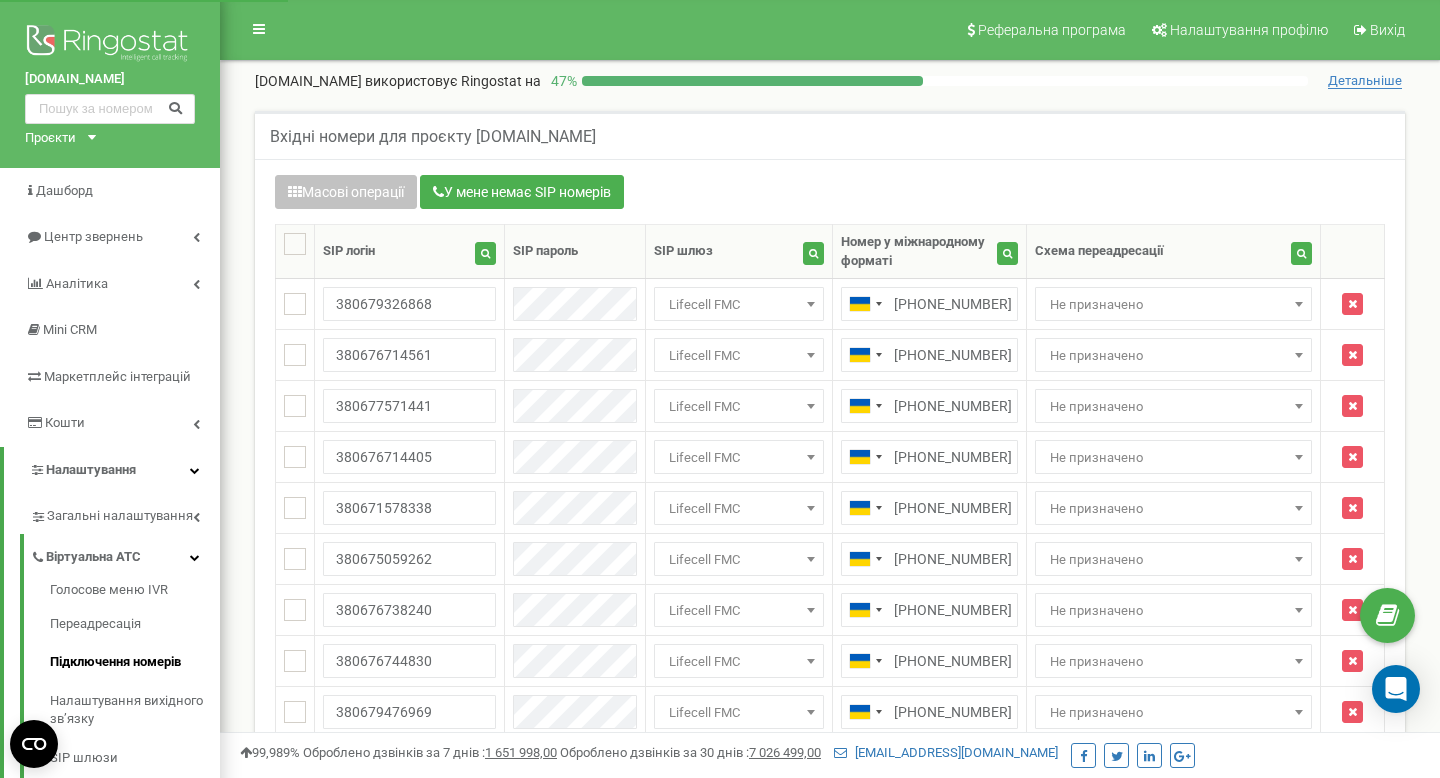 scroll, scrollTop: 0, scrollLeft: 0, axis: both 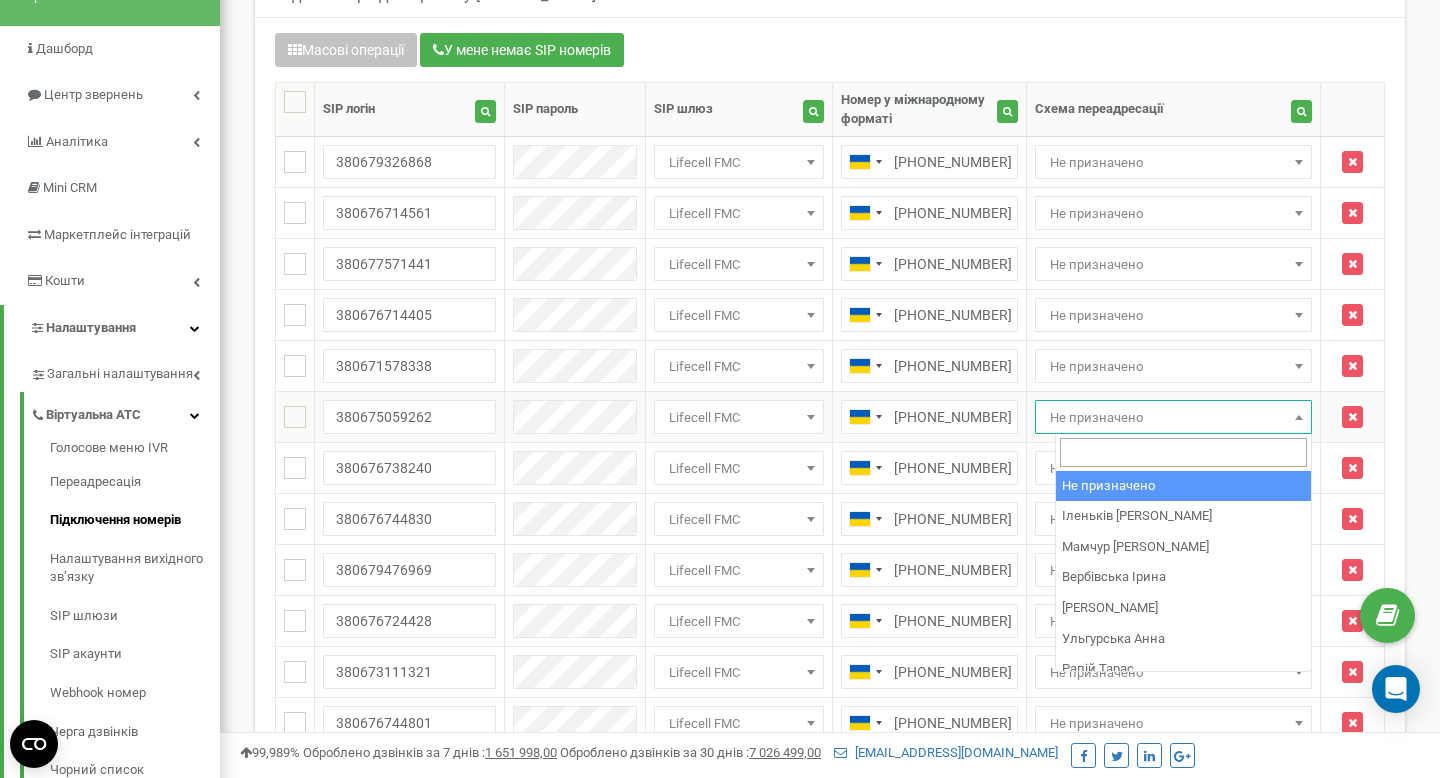 click on "Не призначено" at bounding box center (1173, 418) 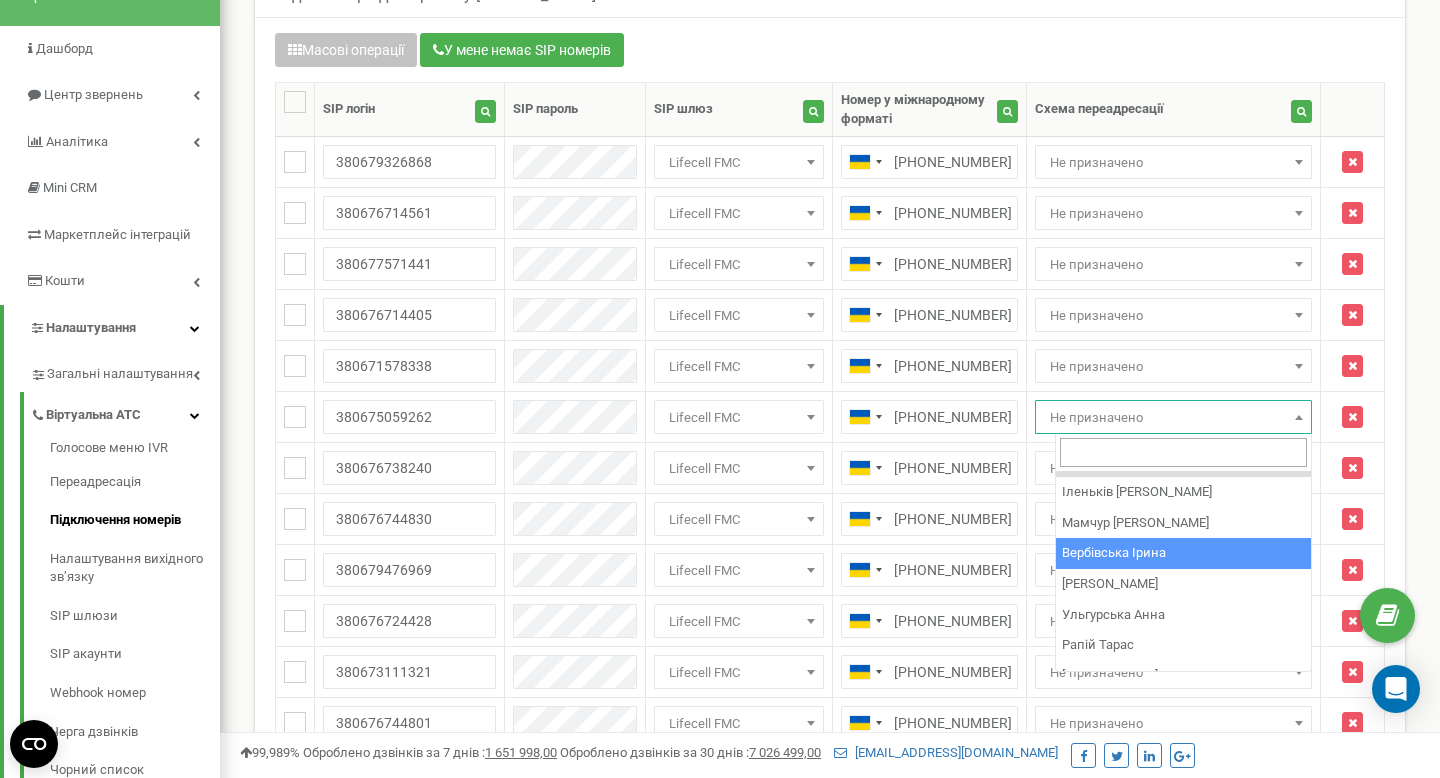 scroll, scrollTop: 0, scrollLeft: 0, axis: both 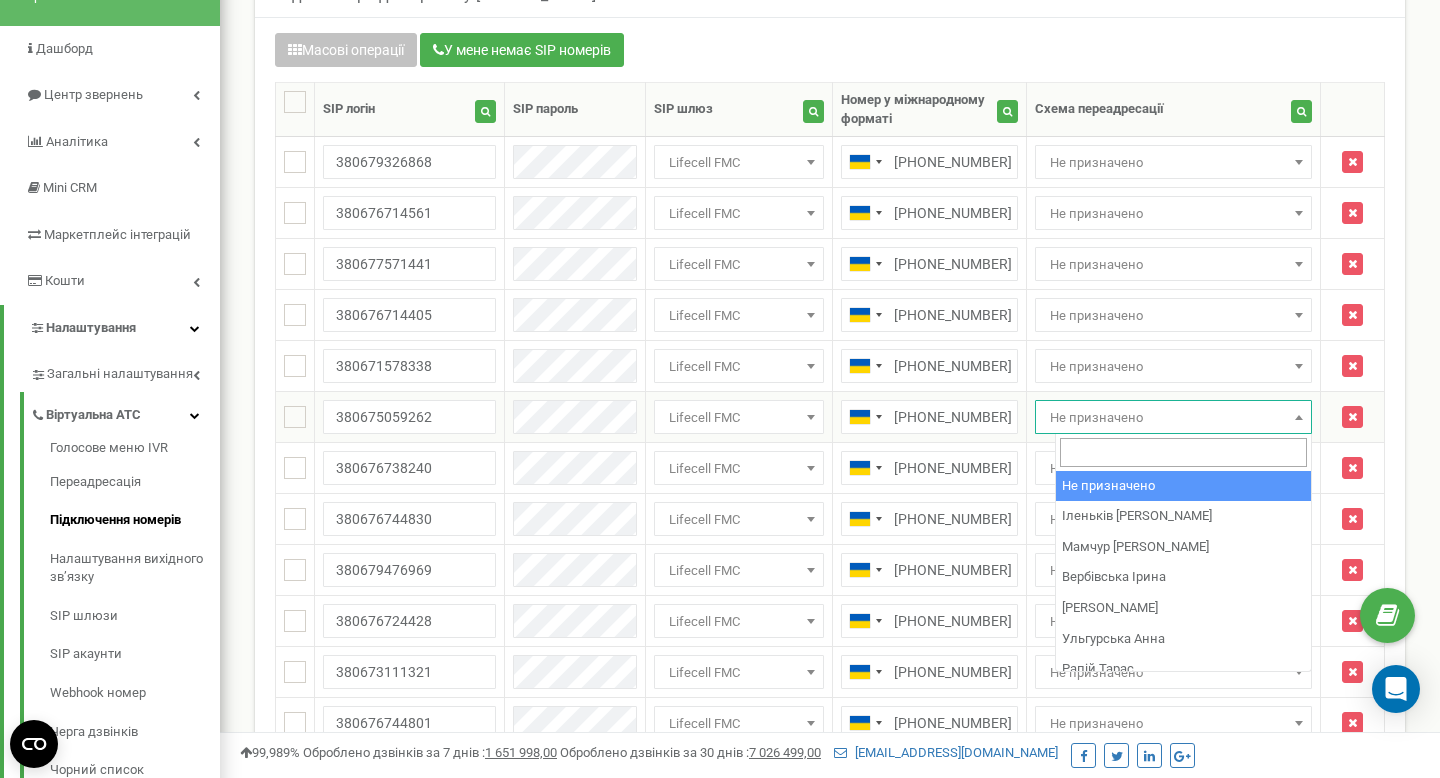 click on "Не призначено" at bounding box center [1173, 418] 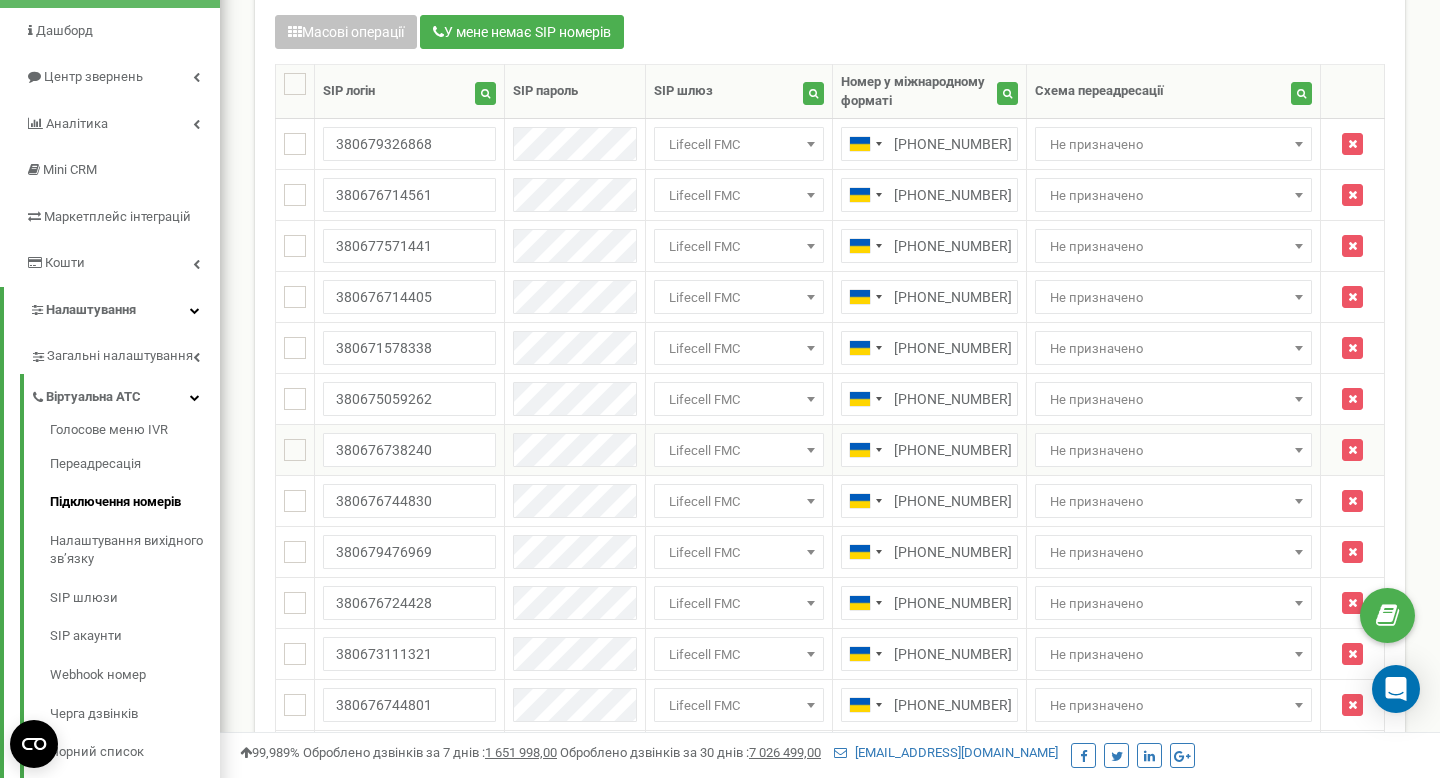 scroll, scrollTop: 165, scrollLeft: 0, axis: vertical 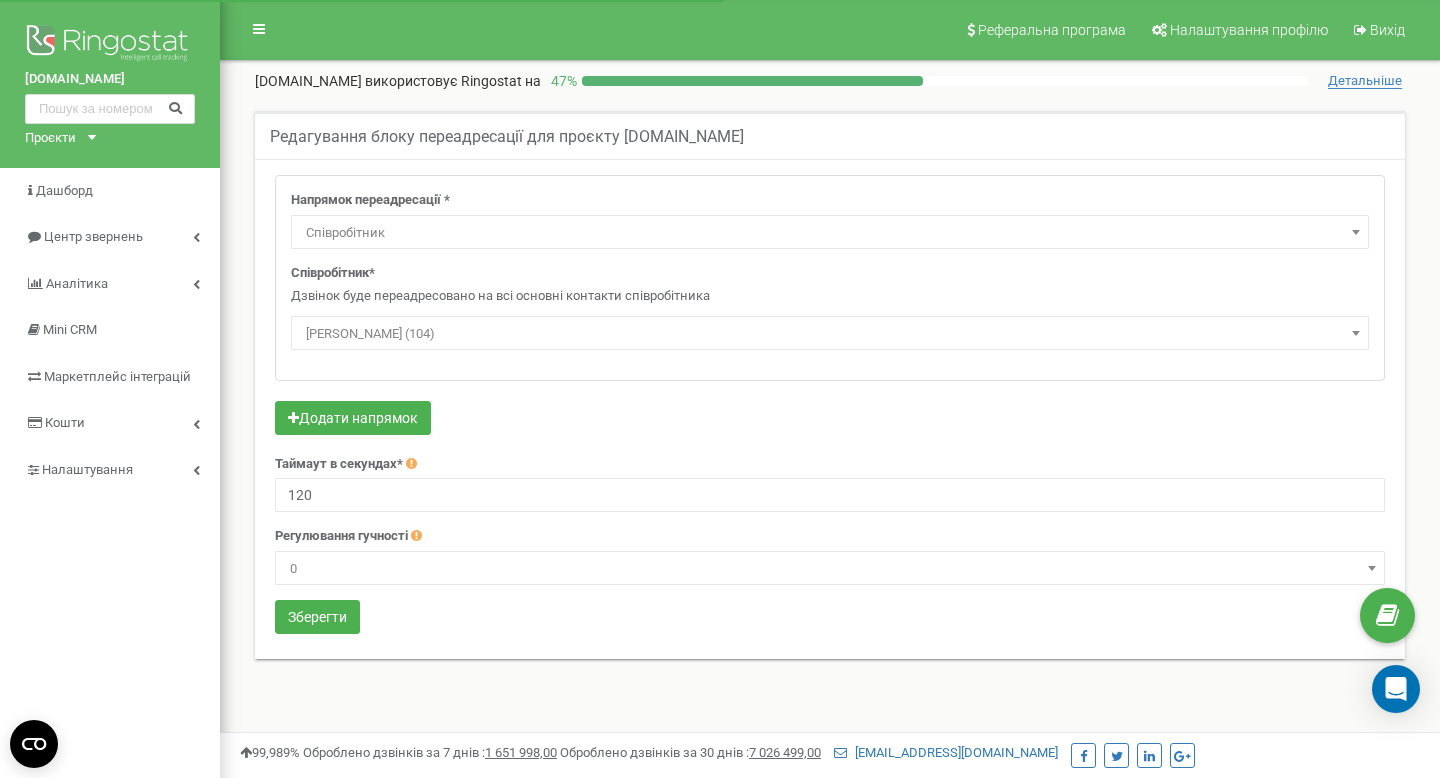 select on "Employee" 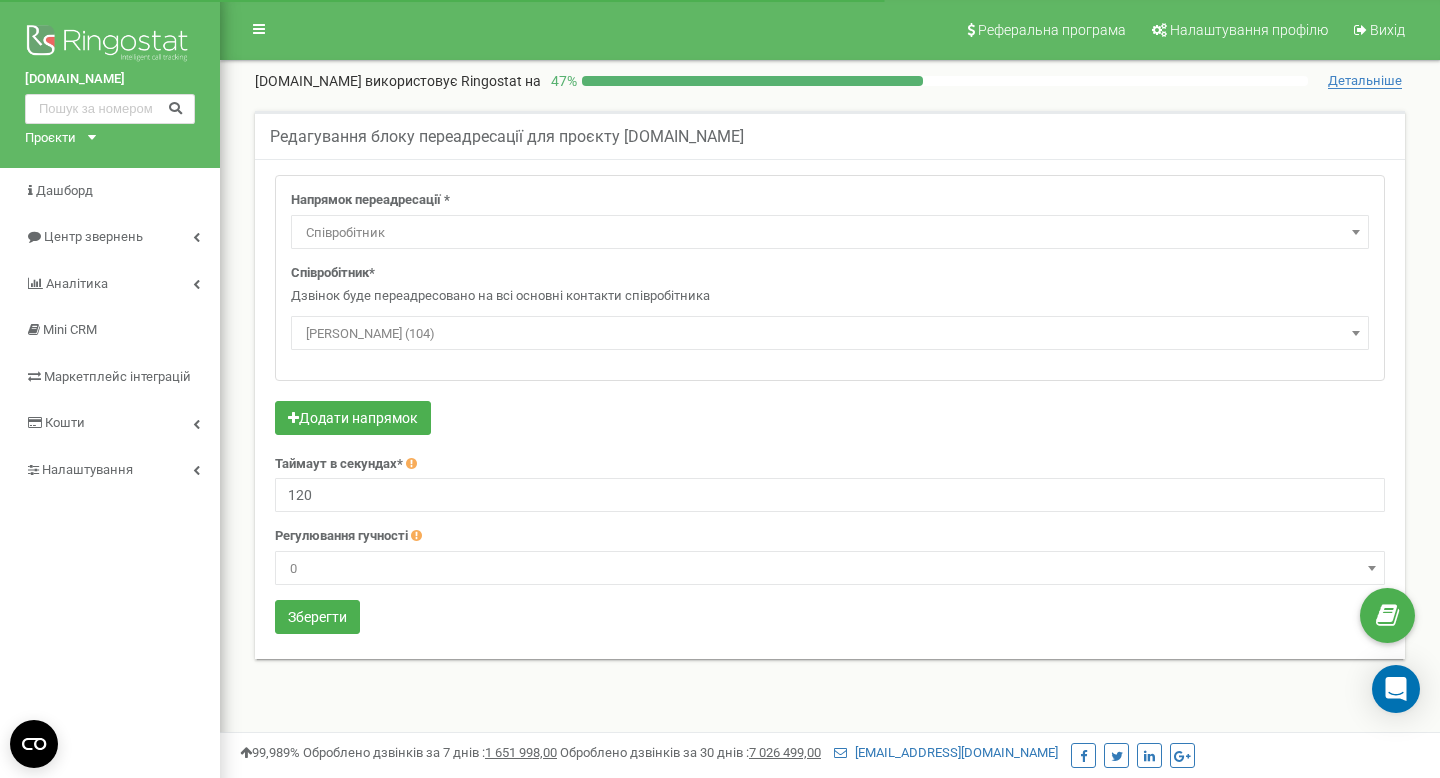 select on "Employee" 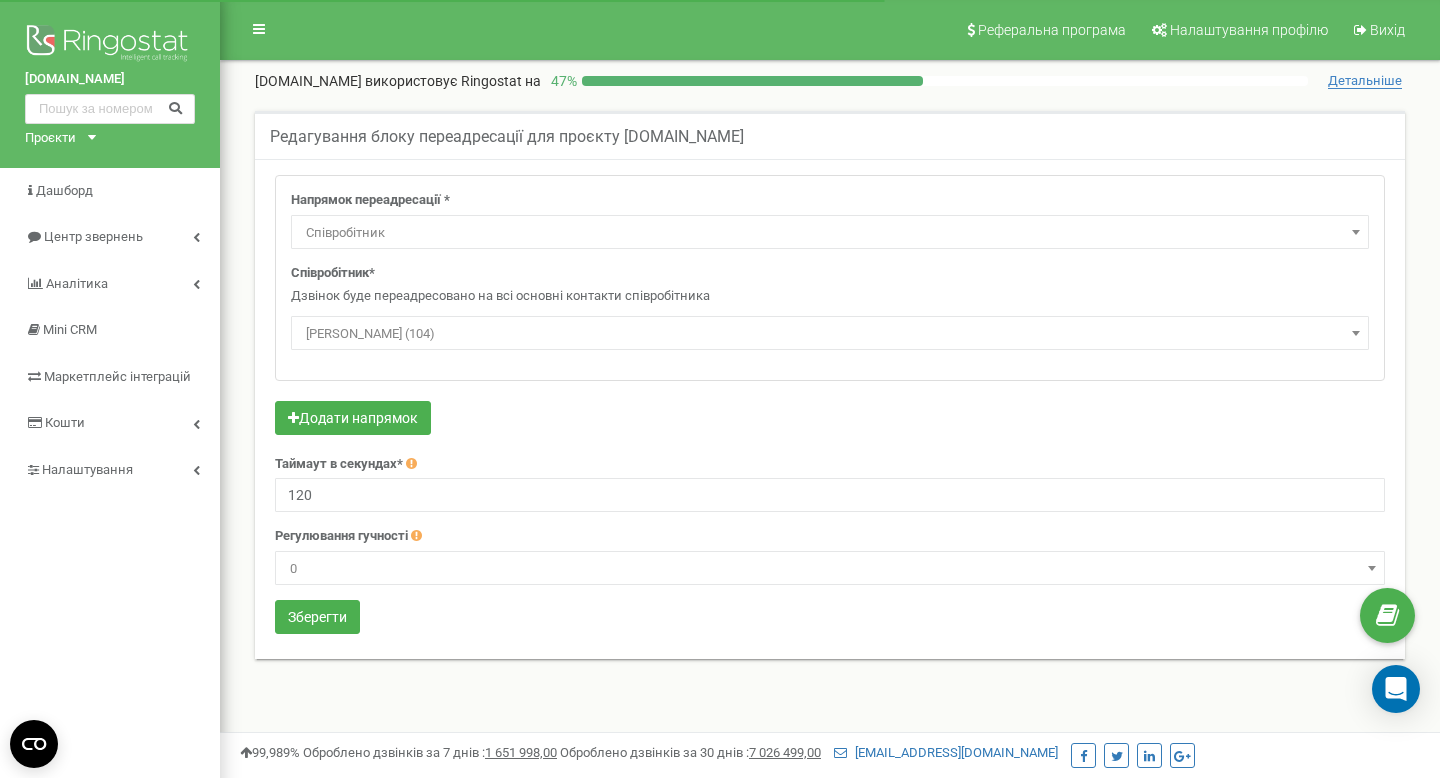 scroll, scrollTop: 0, scrollLeft: 0, axis: both 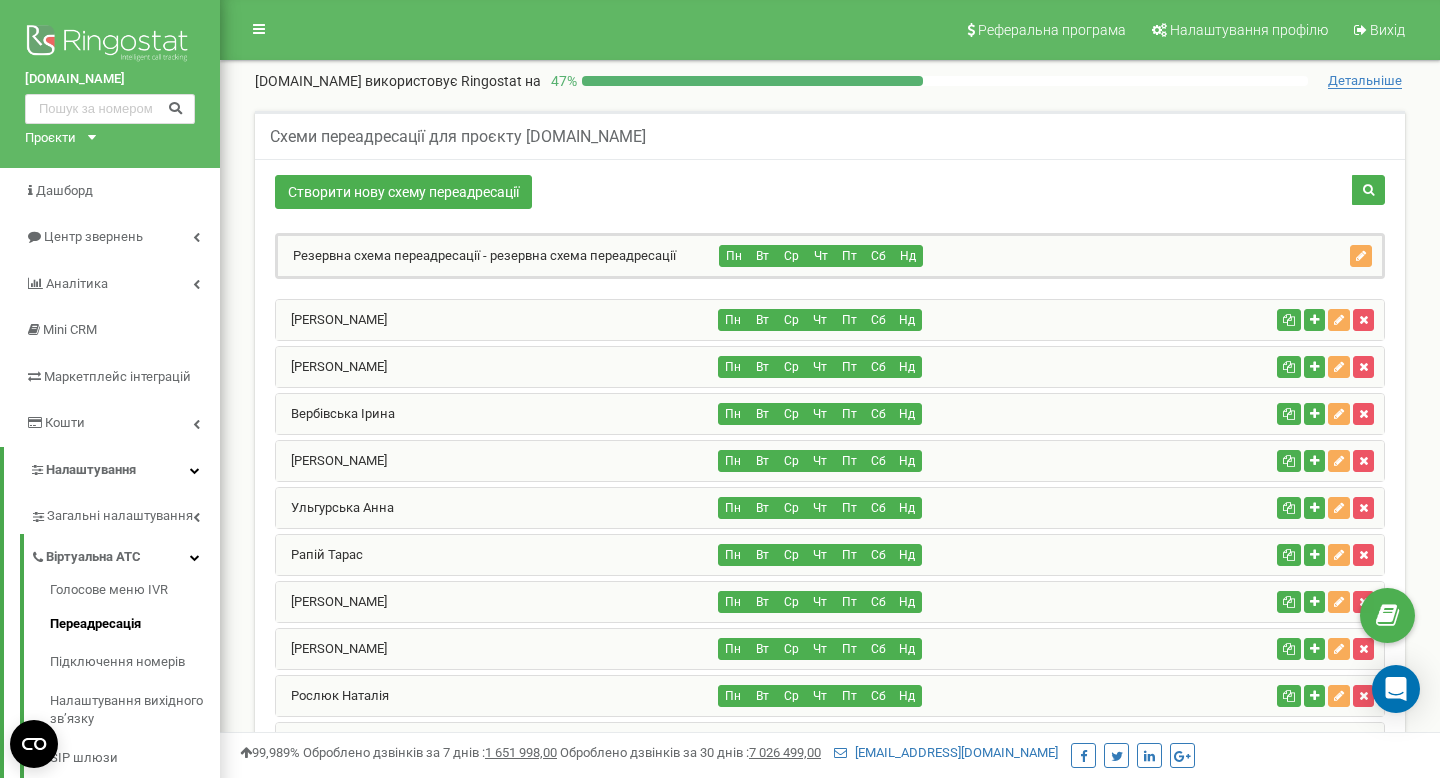 click on "Вербівська Ірина" at bounding box center (497, 414) 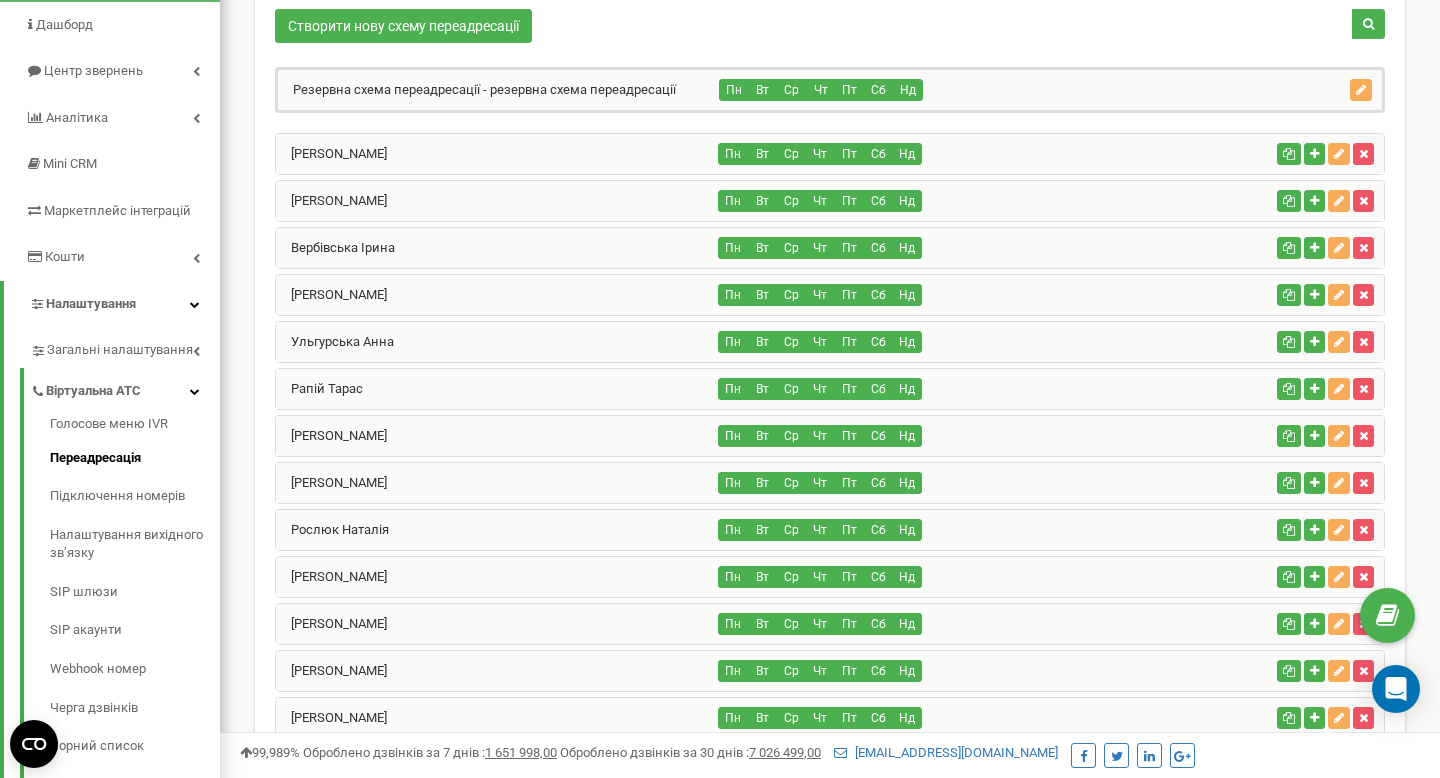 scroll, scrollTop: 0, scrollLeft: 0, axis: both 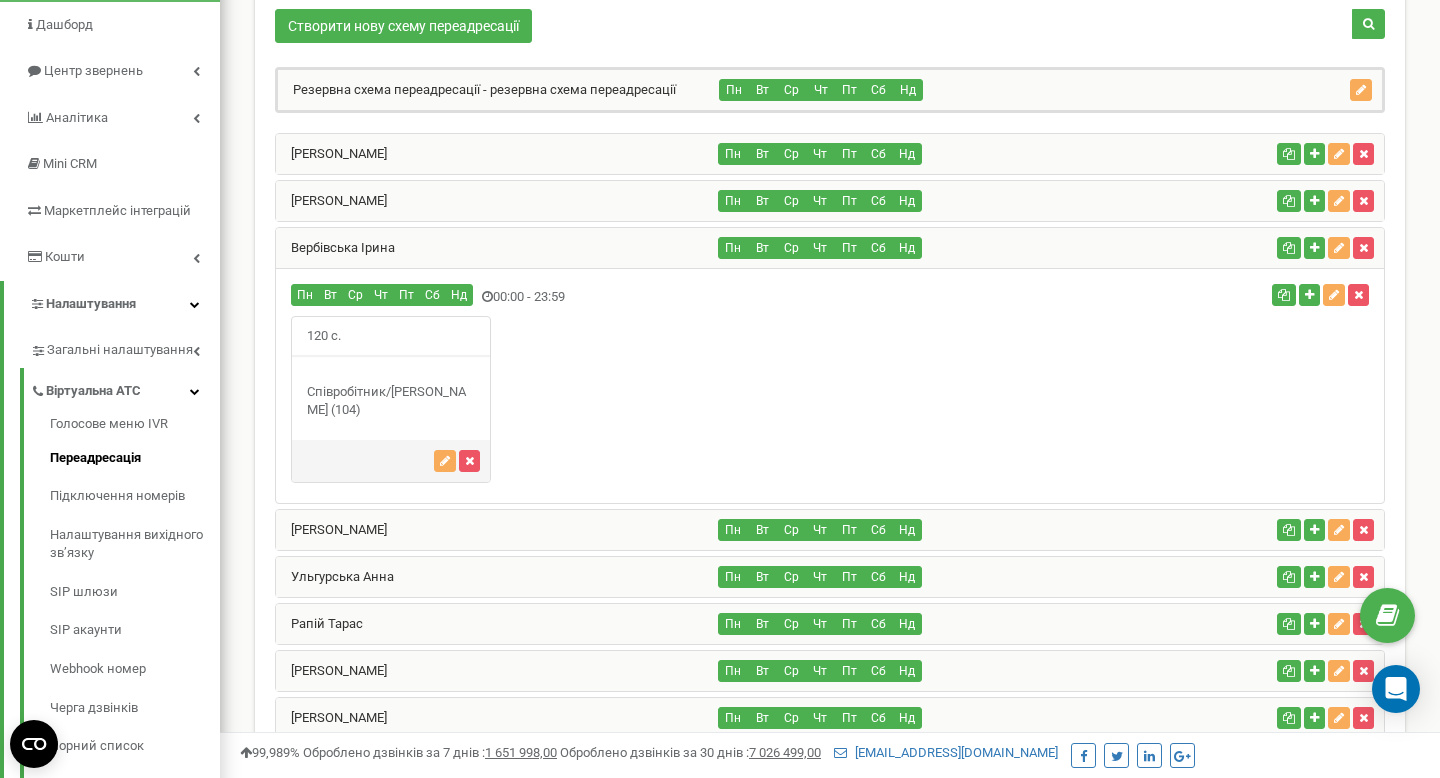 click on "Мамчур Олег" at bounding box center (497, 201) 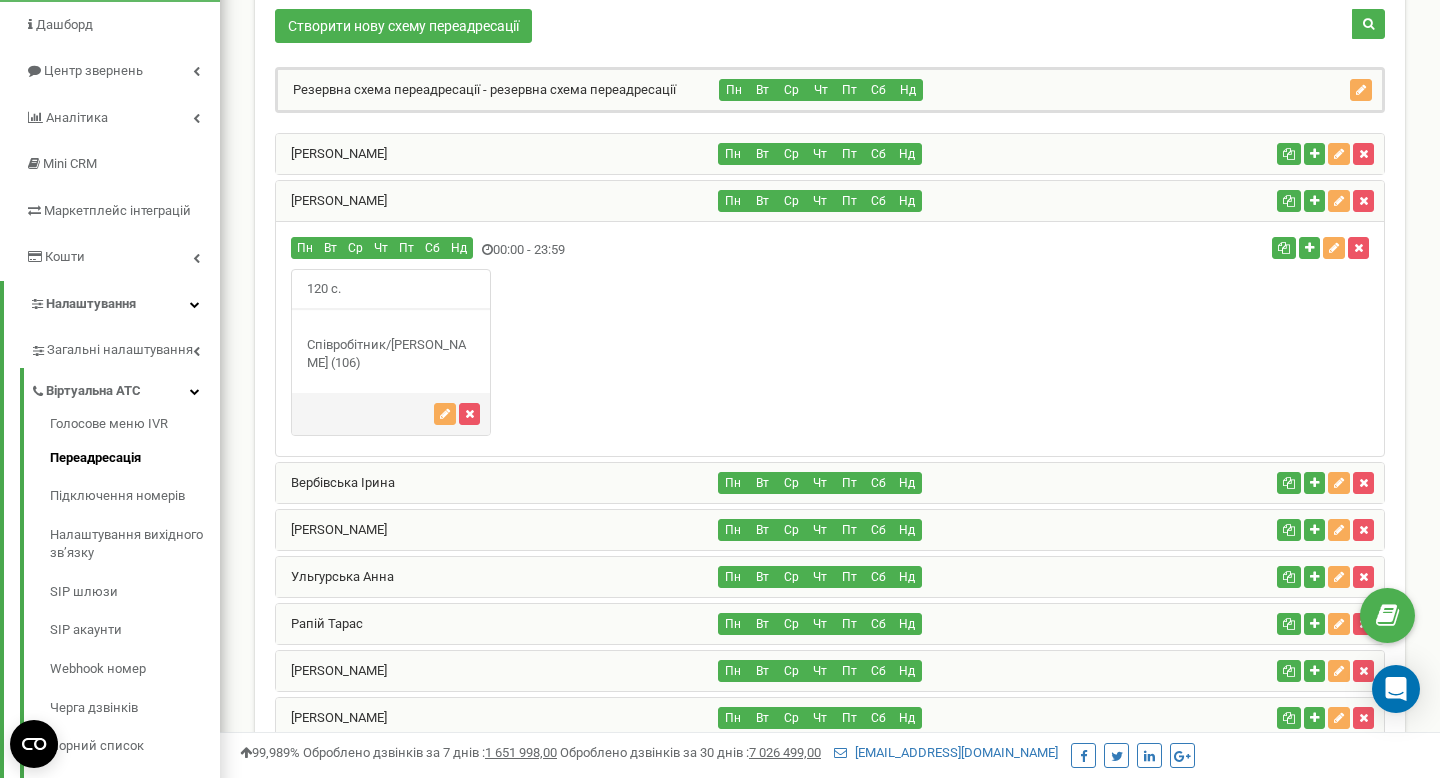 click on "[PERSON_NAME]" at bounding box center (497, 201) 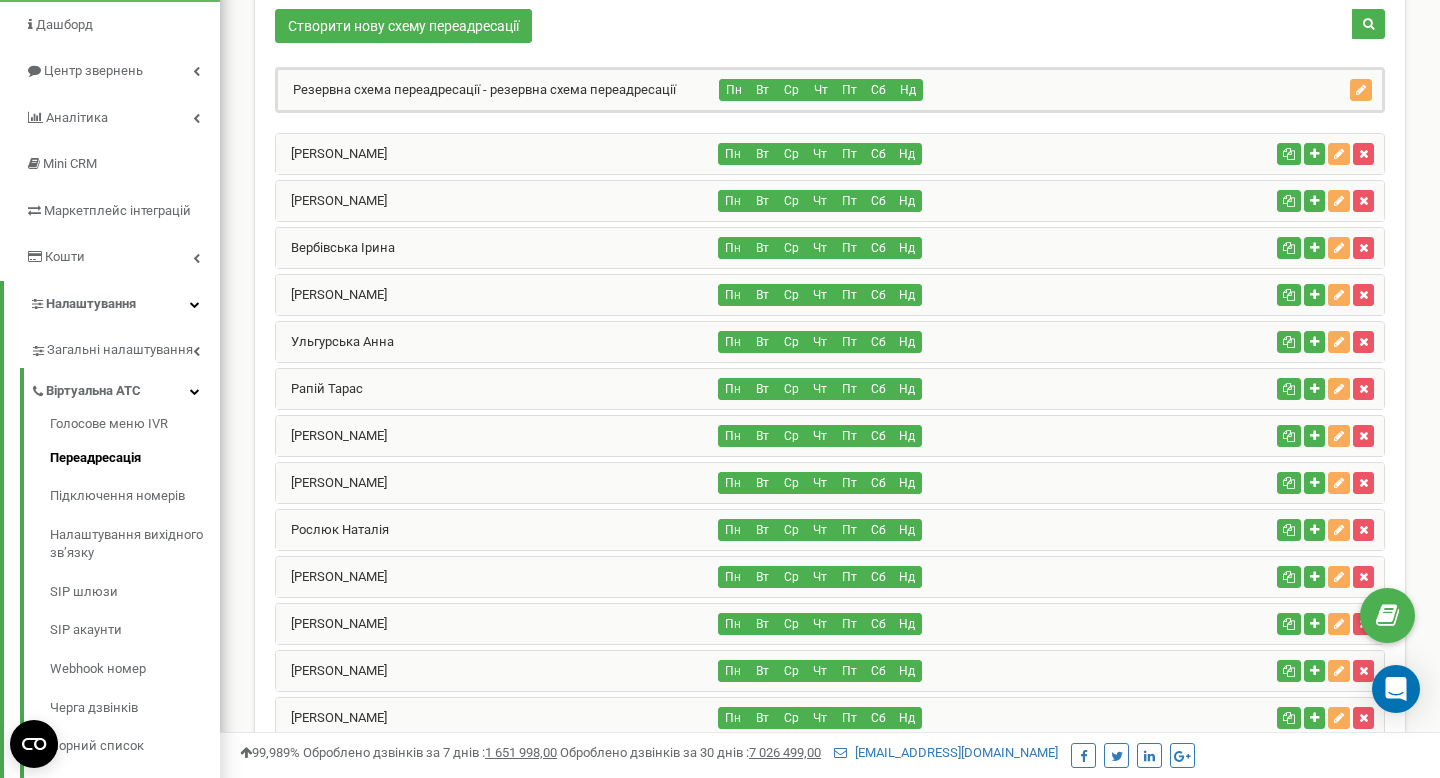 click on "Вербівська Ірина" at bounding box center (497, 248) 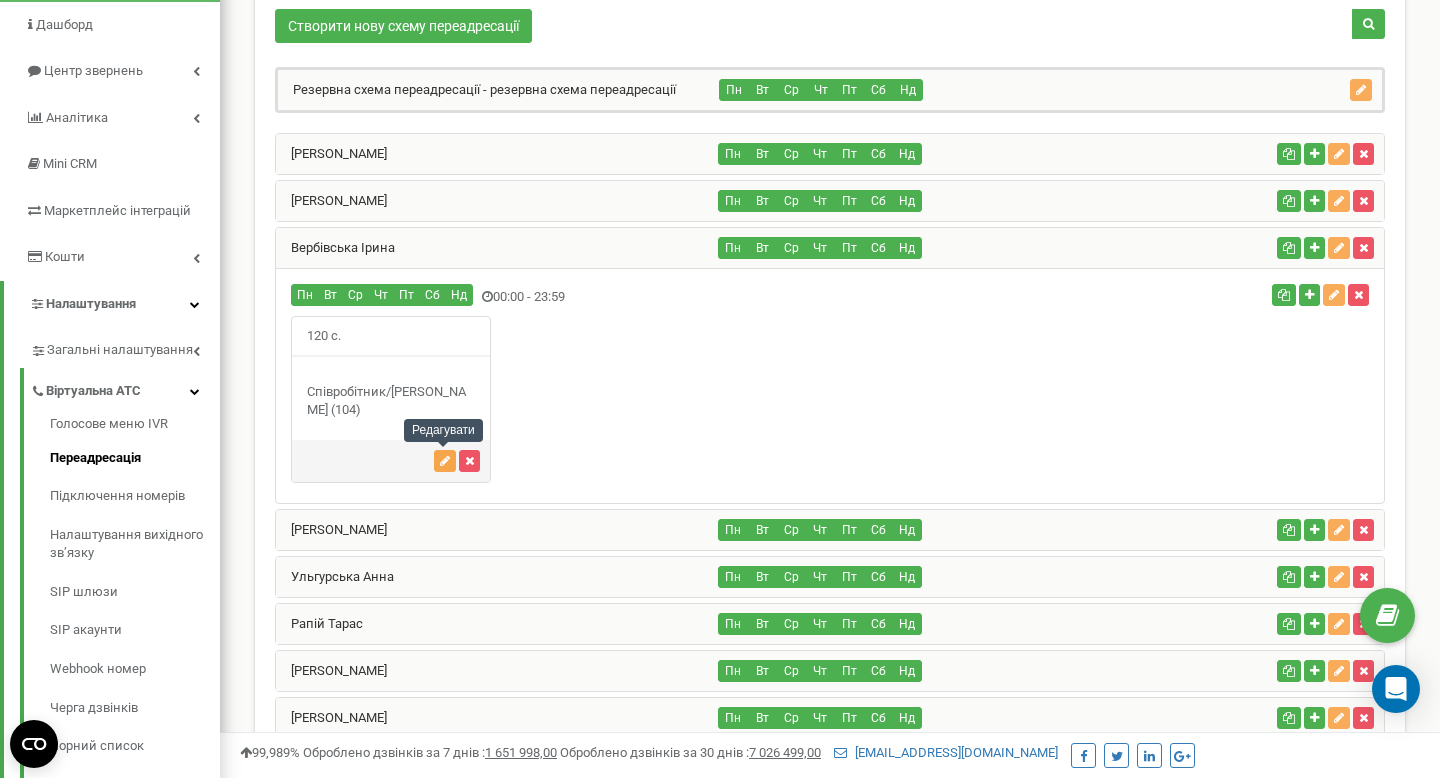 click at bounding box center [445, 461] 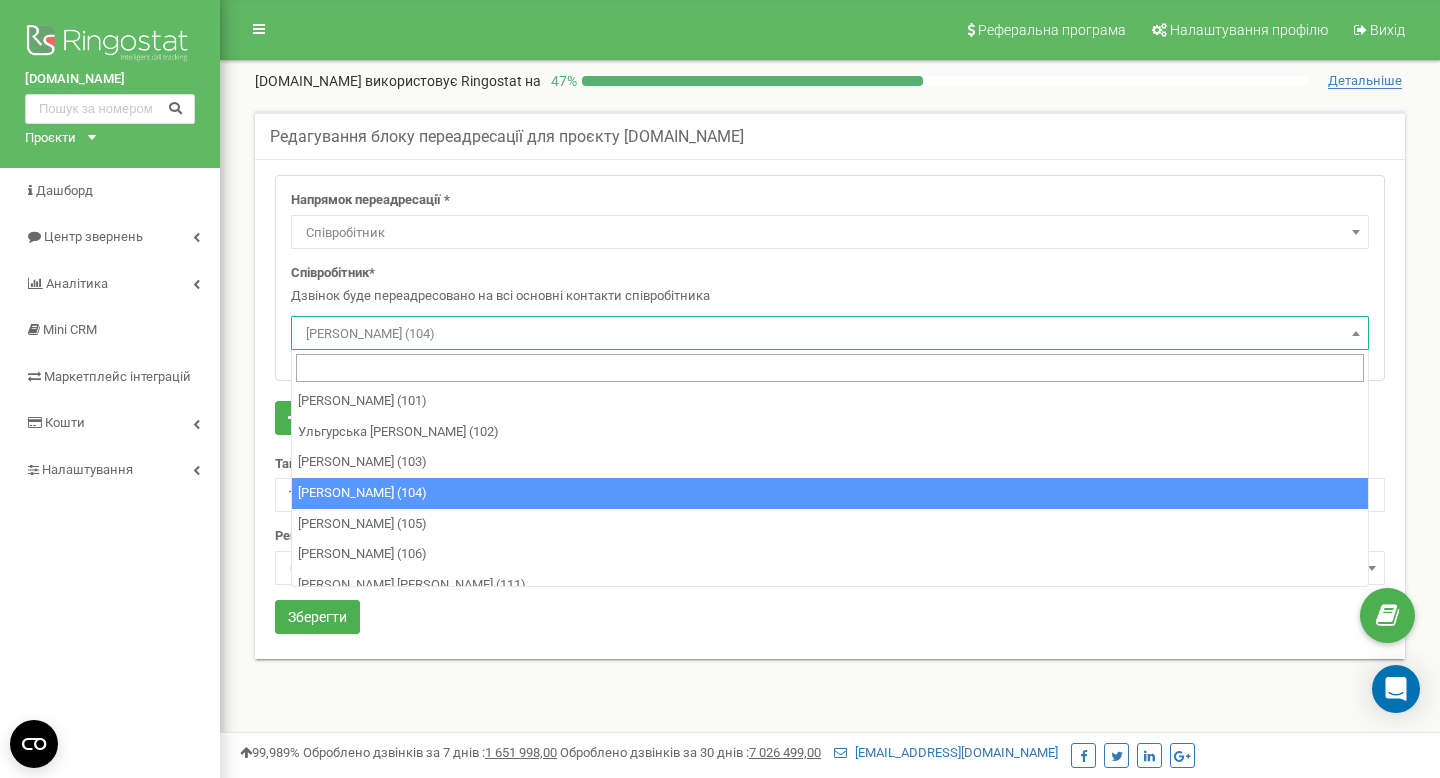 select on "Employee" 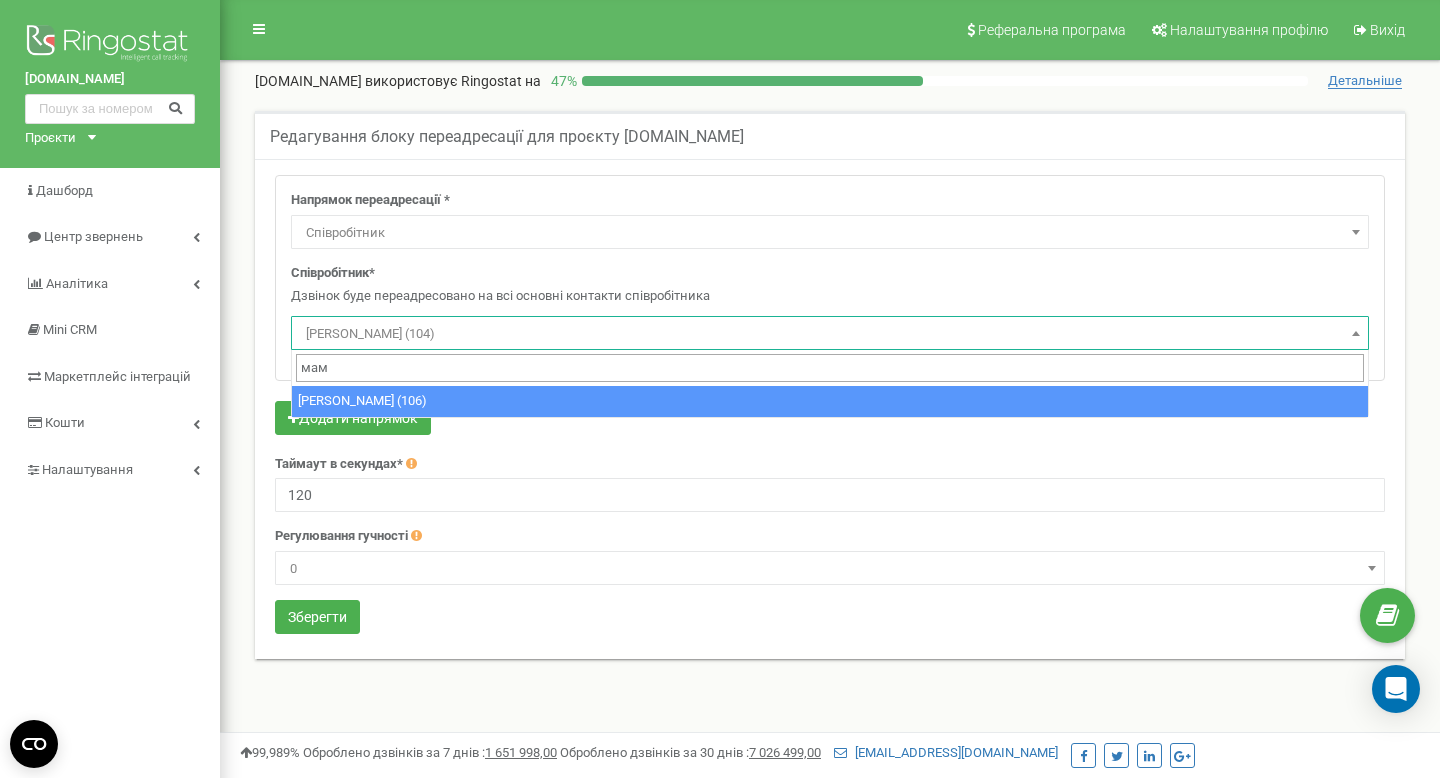 type on "мам" 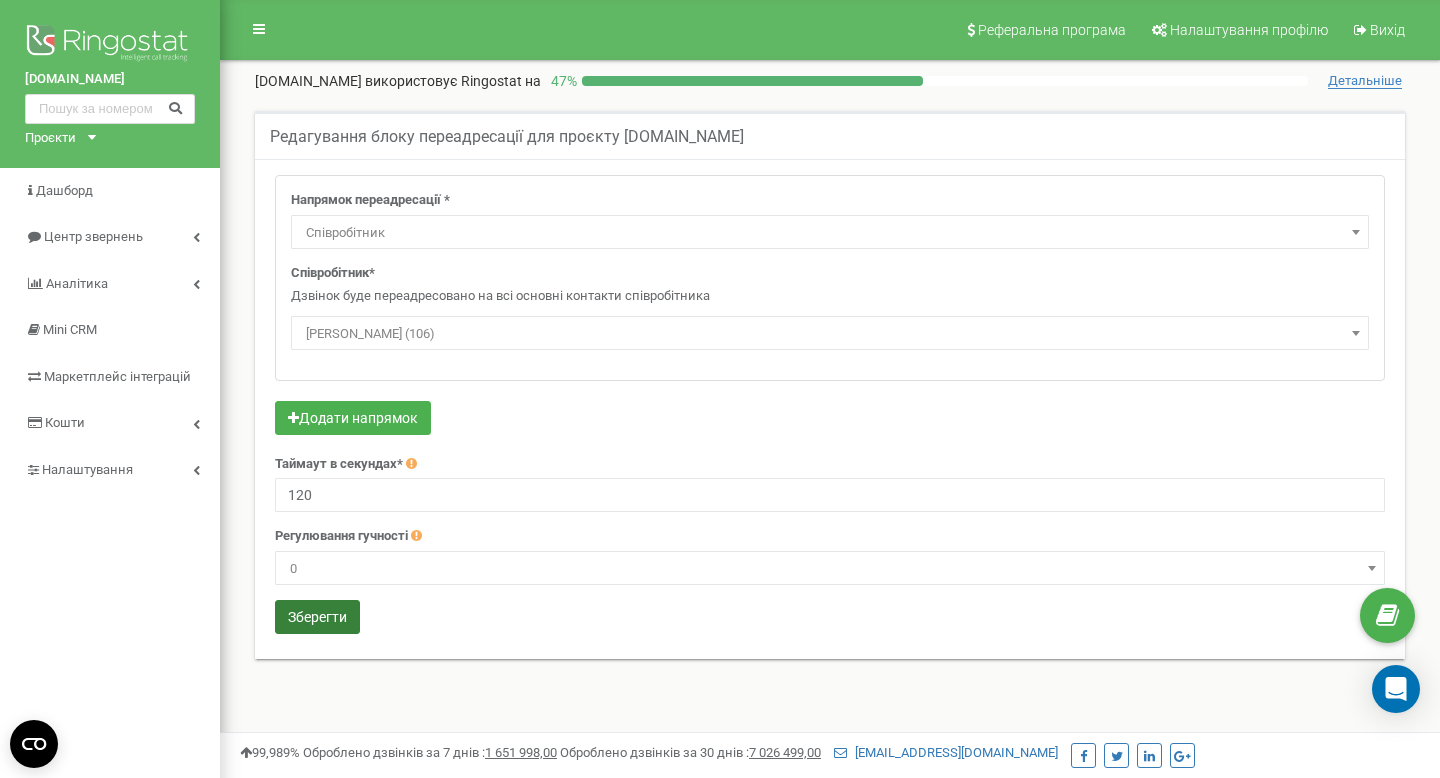 click on "Зберегти" at bounding box center [317, 617] 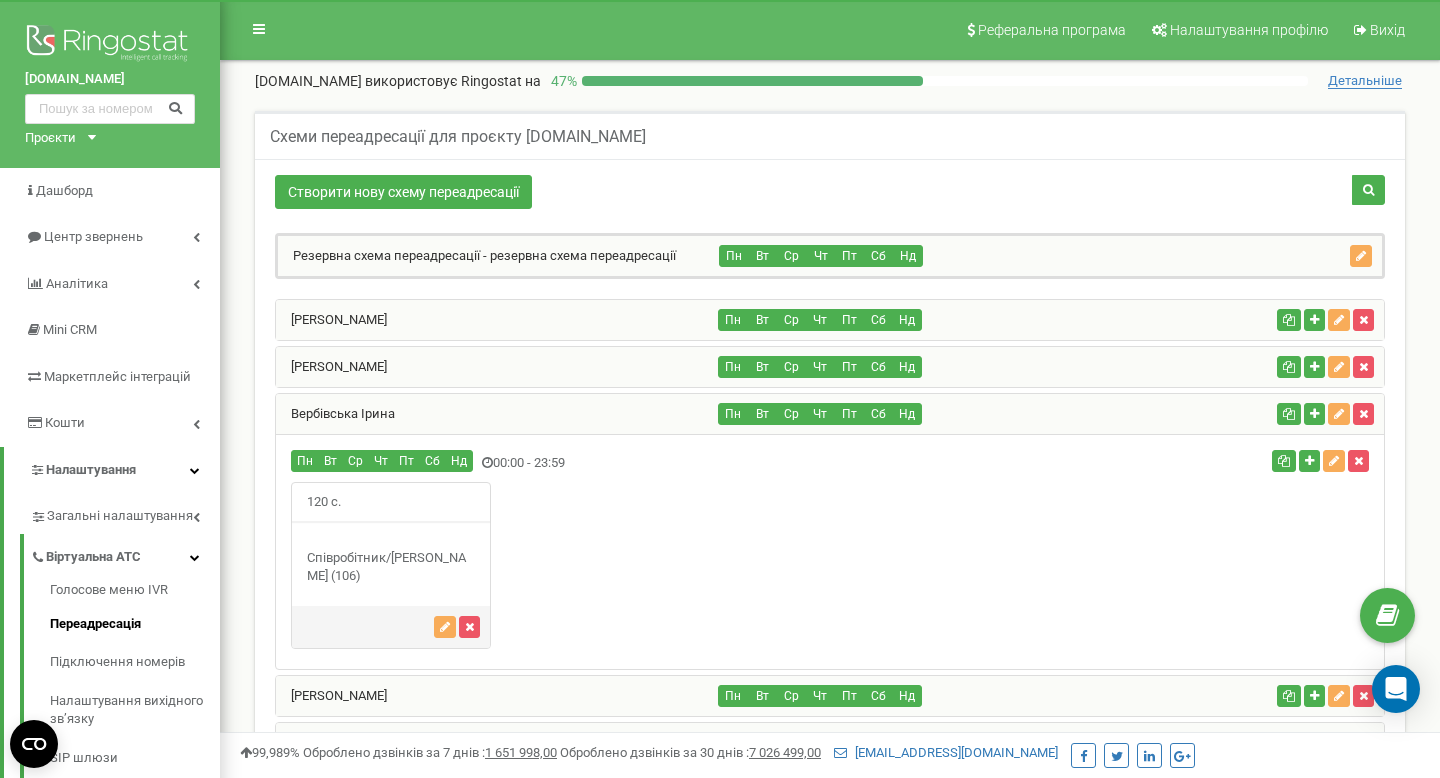 scroll, scrollTop: 174, scrollLeft: 0, axis: vertical 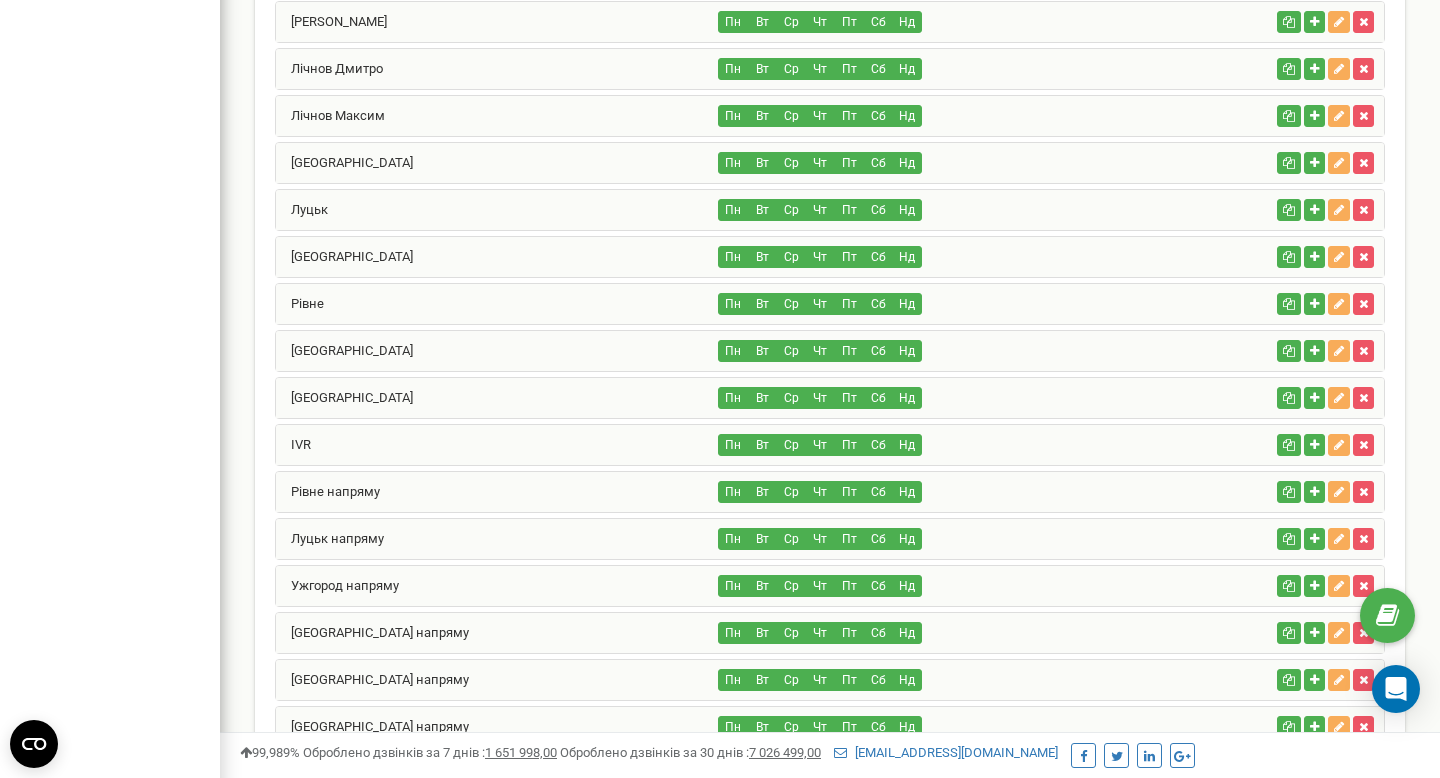 click on "[GEOGRAPHIC_DATA]" at bounding box center [497, 163] 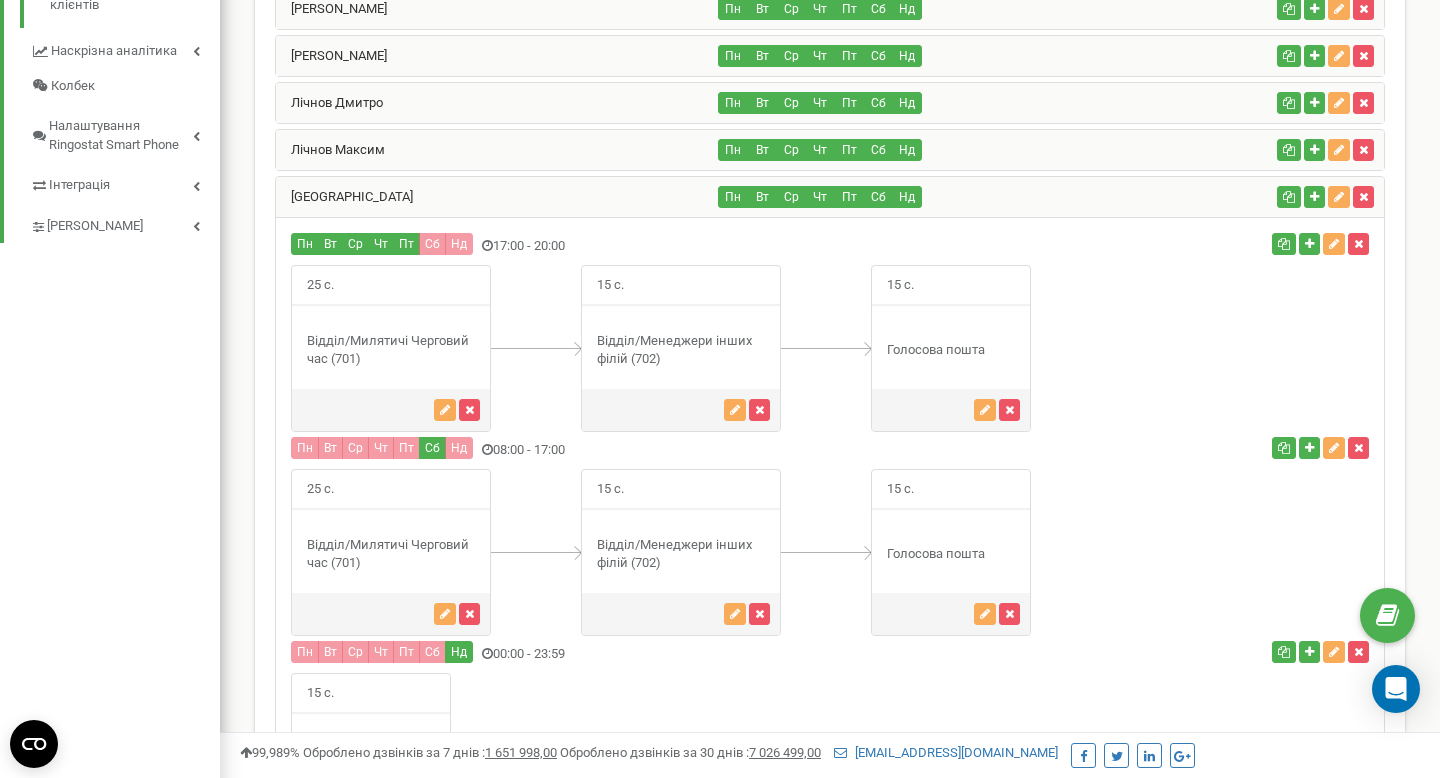 scroll, scrollTop: 1014, scrollLeft: 0, axis: vertical 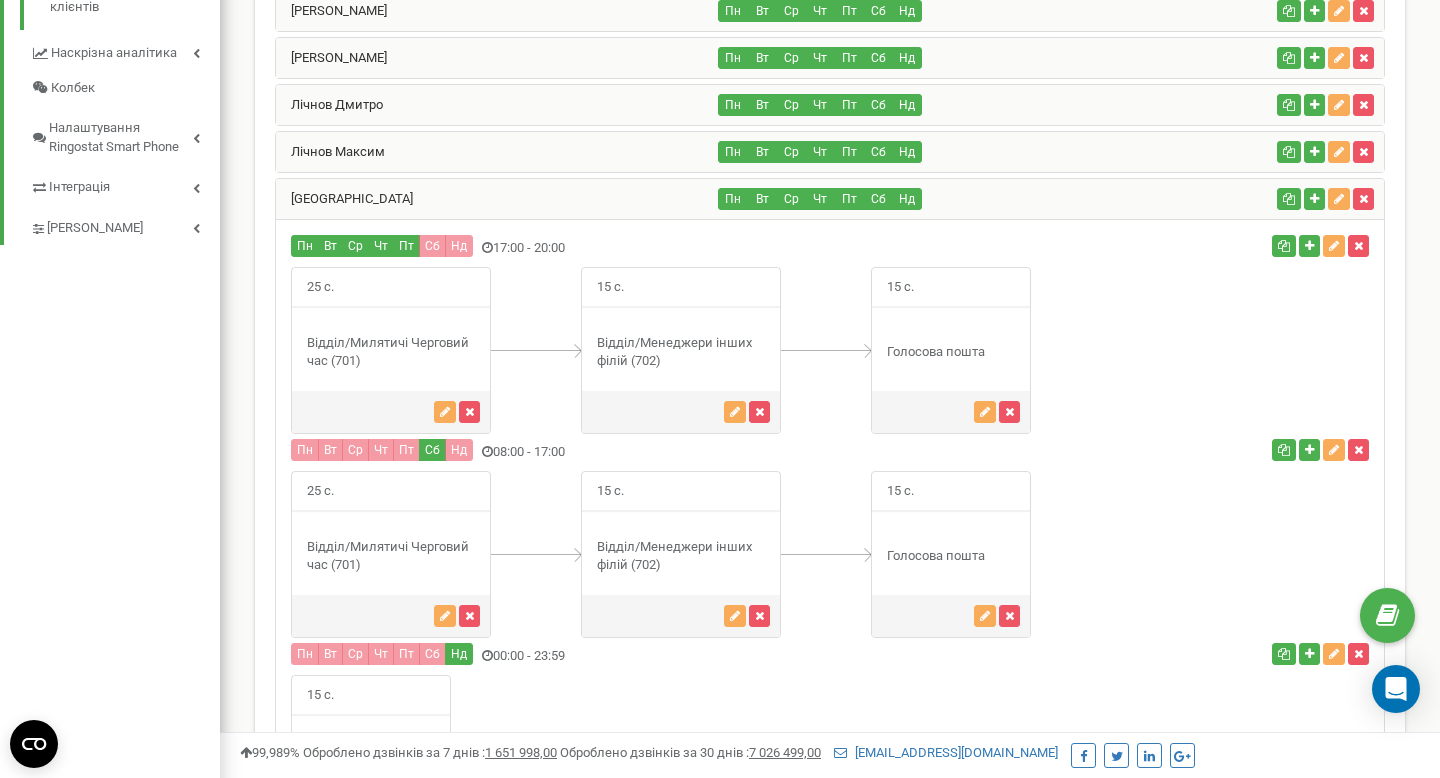 click on "Львів" at bounding box center (497, 199) 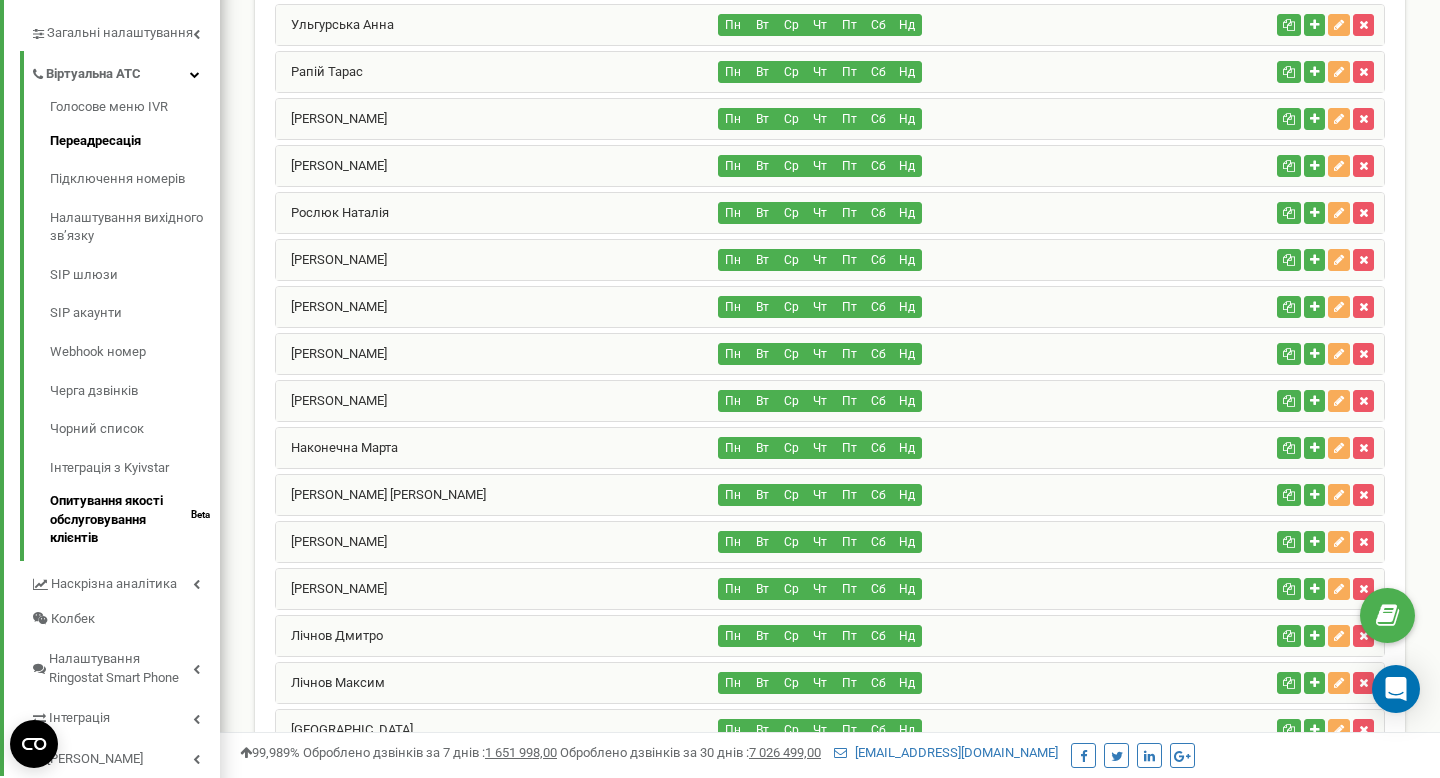 scroll, scrollTop: 405, scrollLeft: 0, axis: vertical 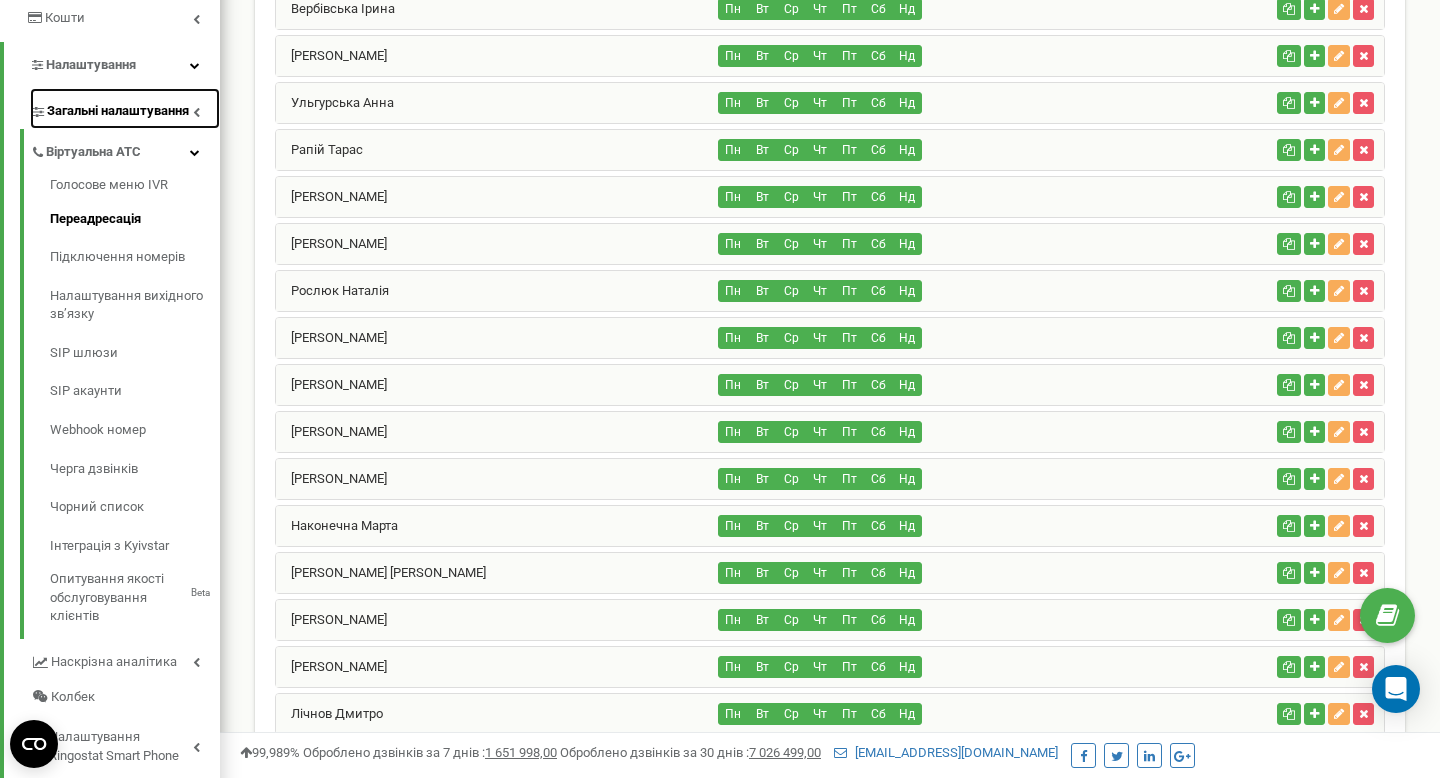 click on "Загальні налаштування" at bounding box center [125, 108] 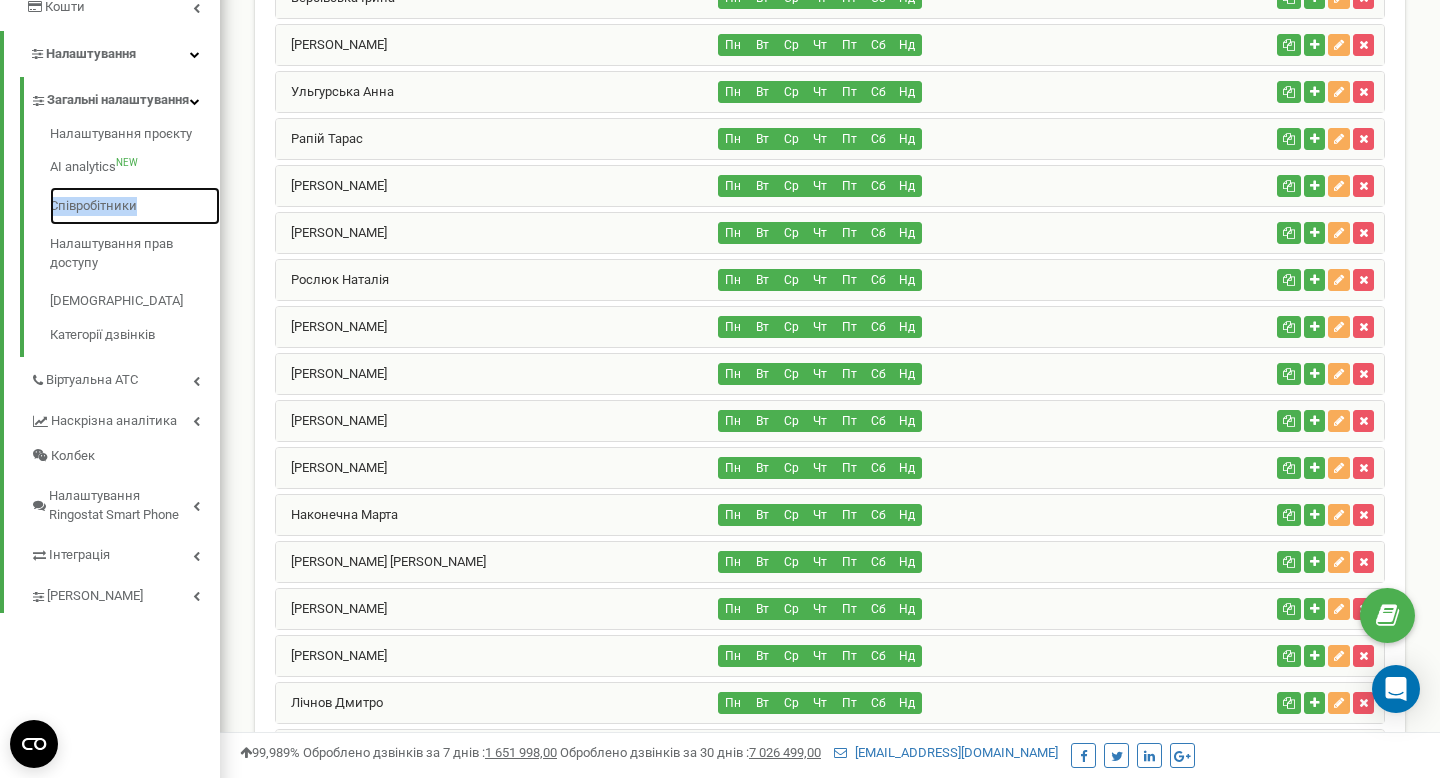 scroll, scrollTop: 418, scrollLeft: 0, axis: vertical 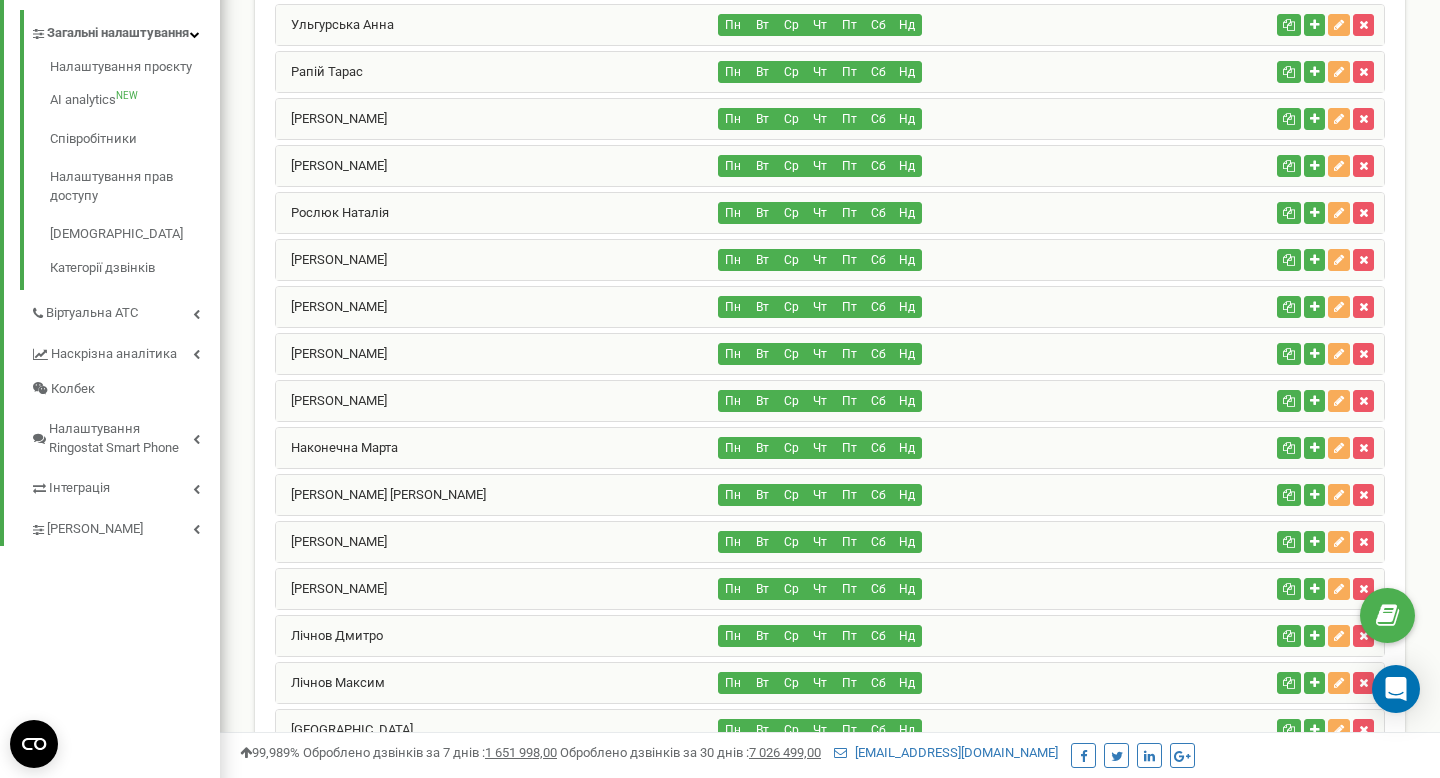 click on "[PERSON_NAME]" at bounding box center (497, 354) 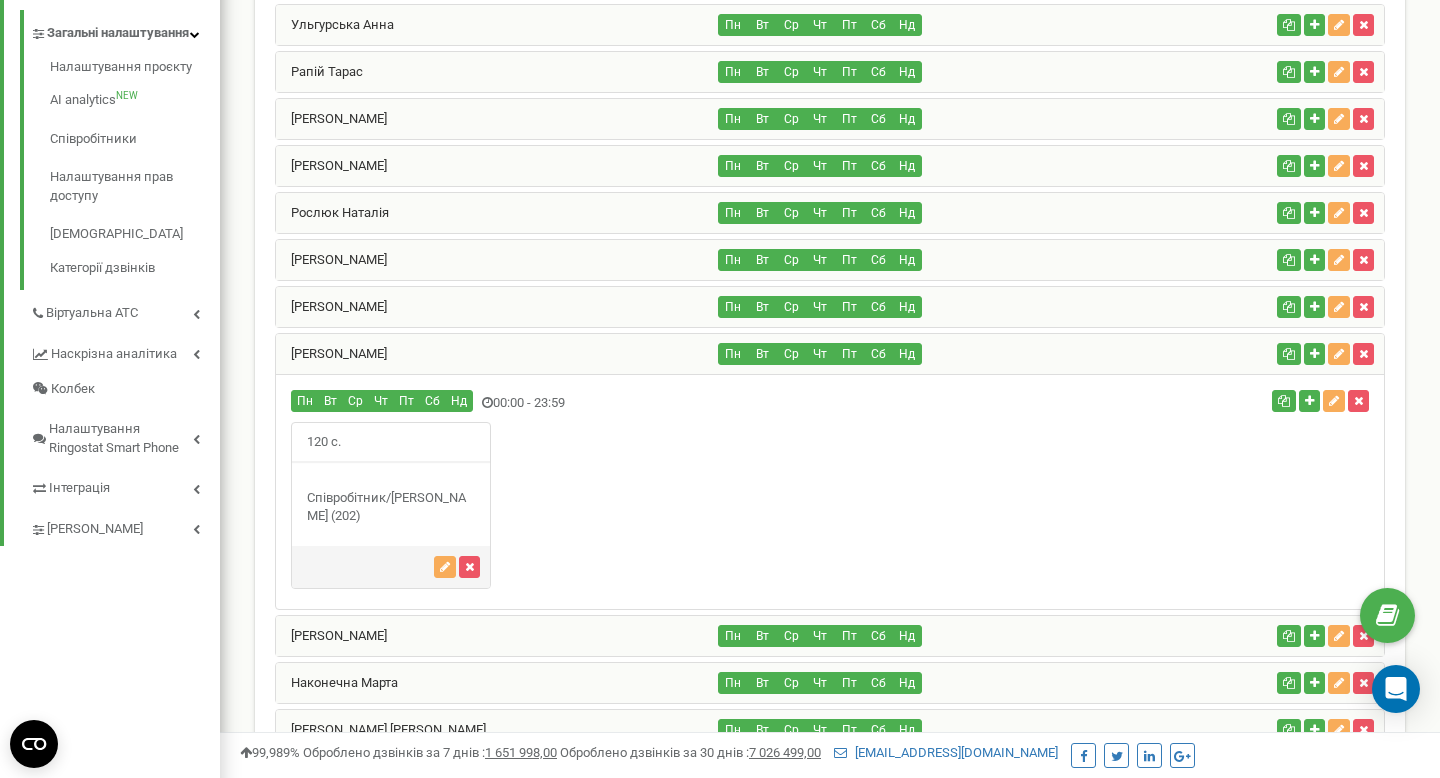 scroll, scrollTop: 572, scrollLeft: 0, axis: vertical 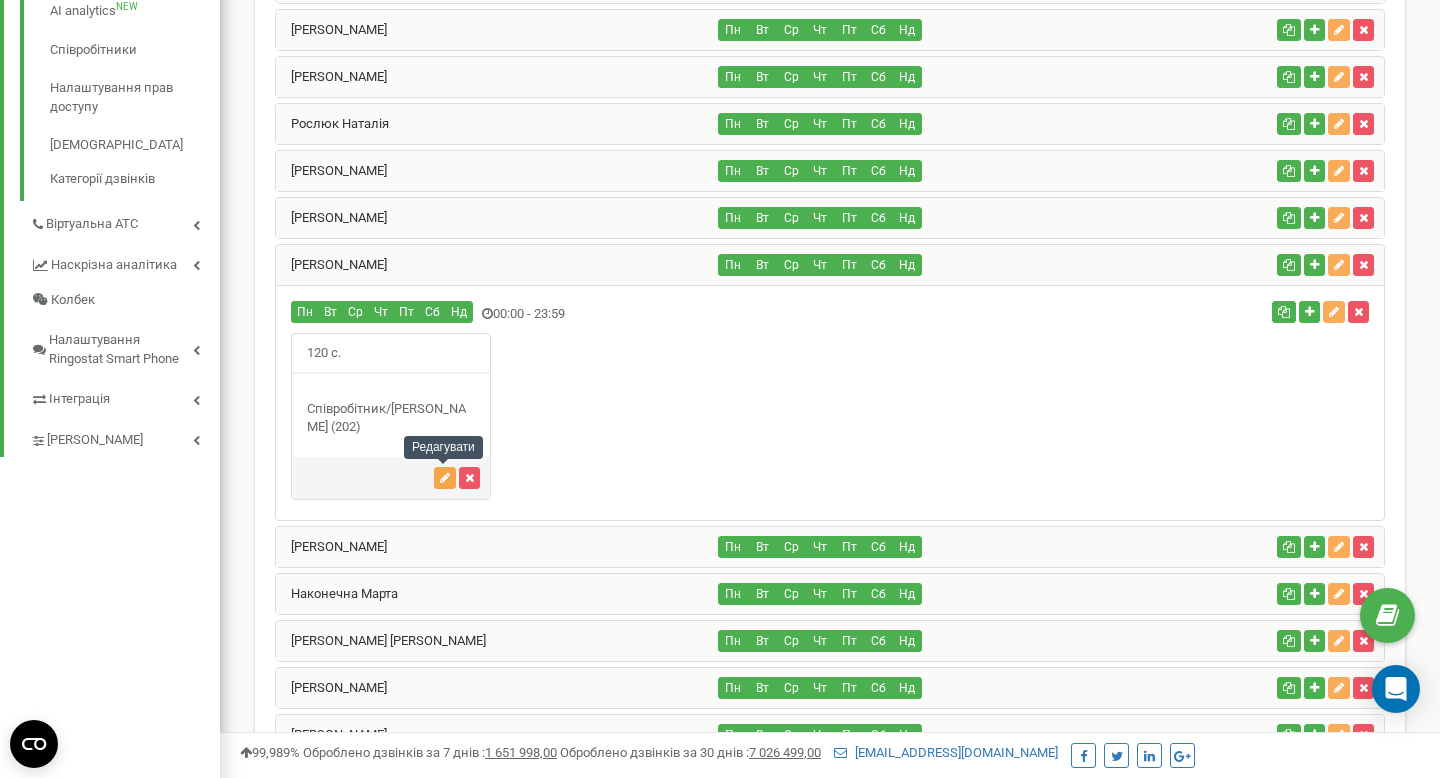 click at bounding box center [445, 478] 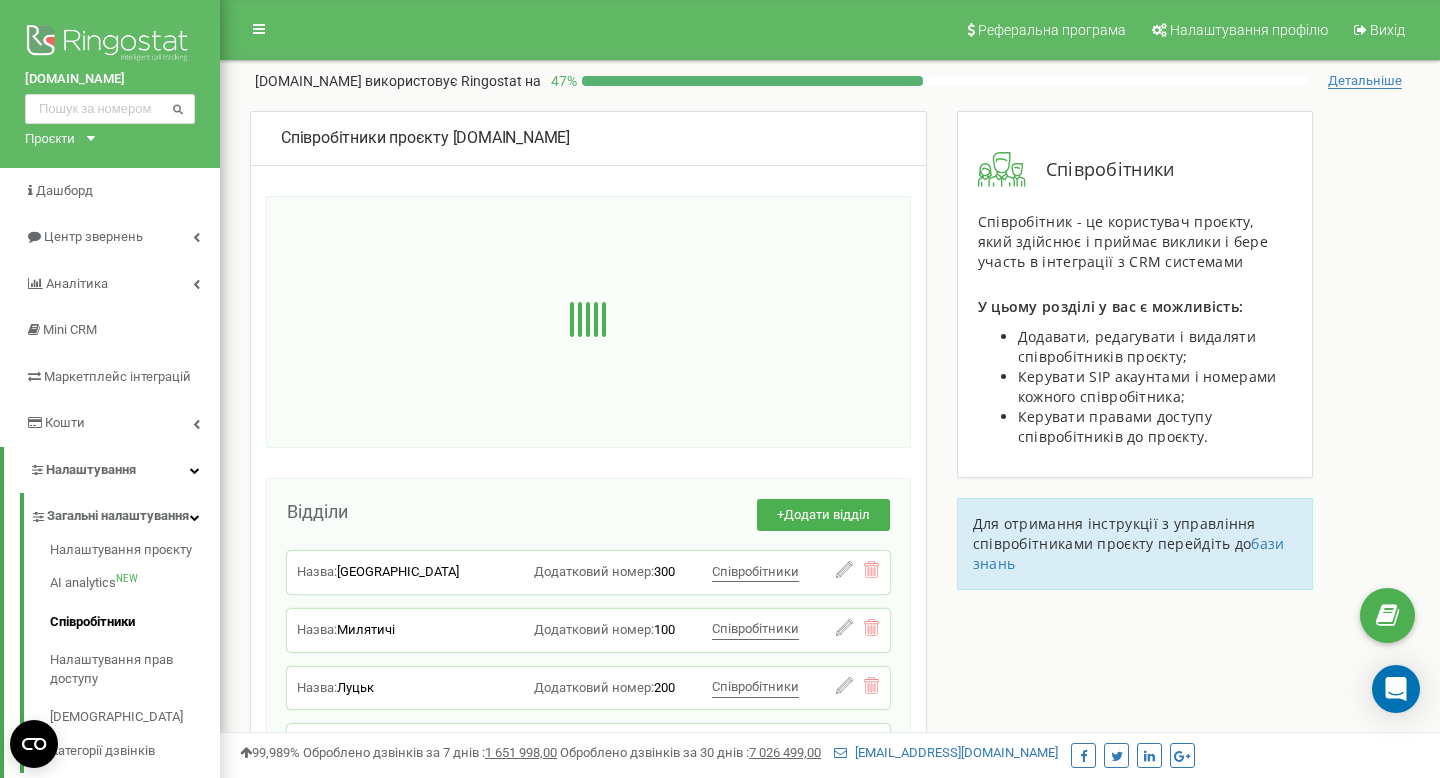 scroll, scrollTop: 170, scrollLeft: 0, axis: vertical 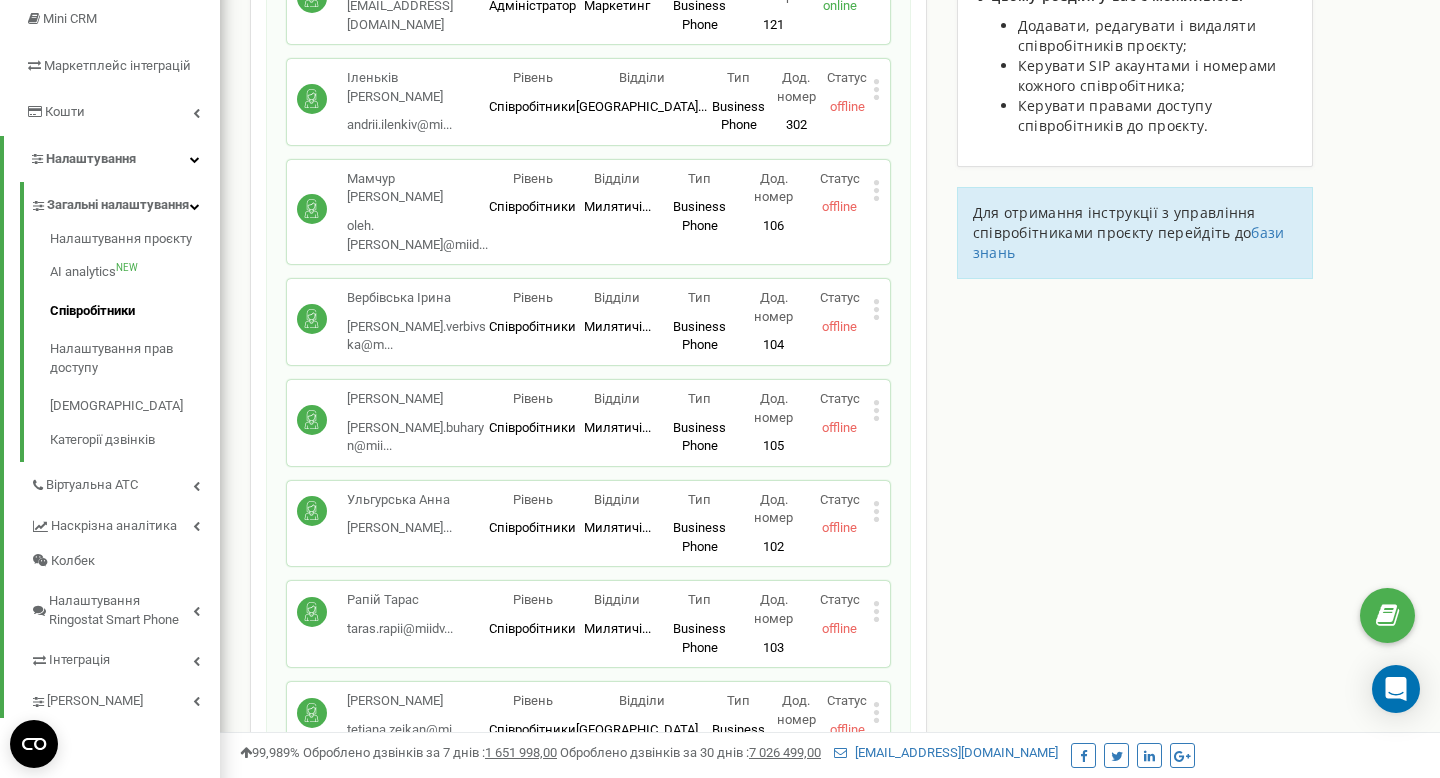 click on "Статус offline" at bounding box center [840, 312] 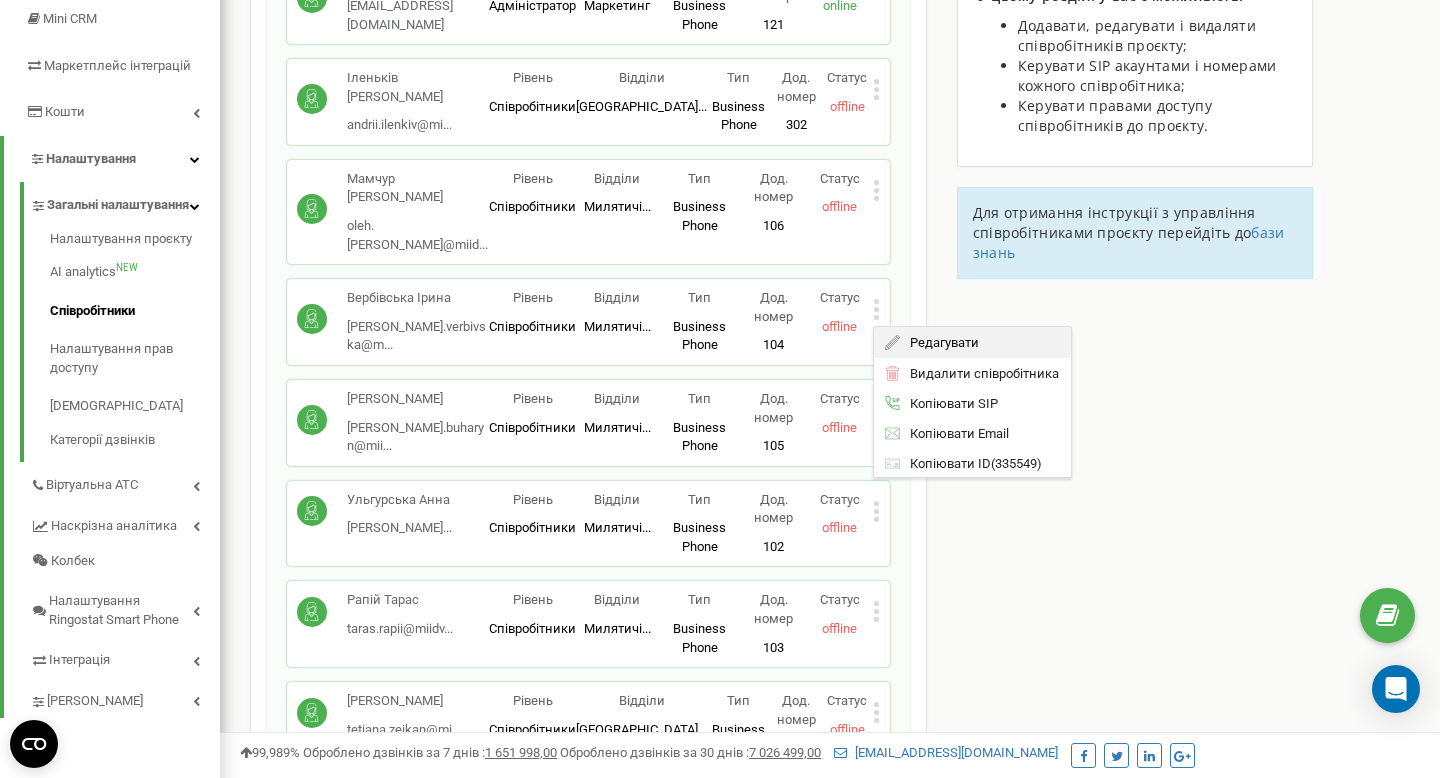 click 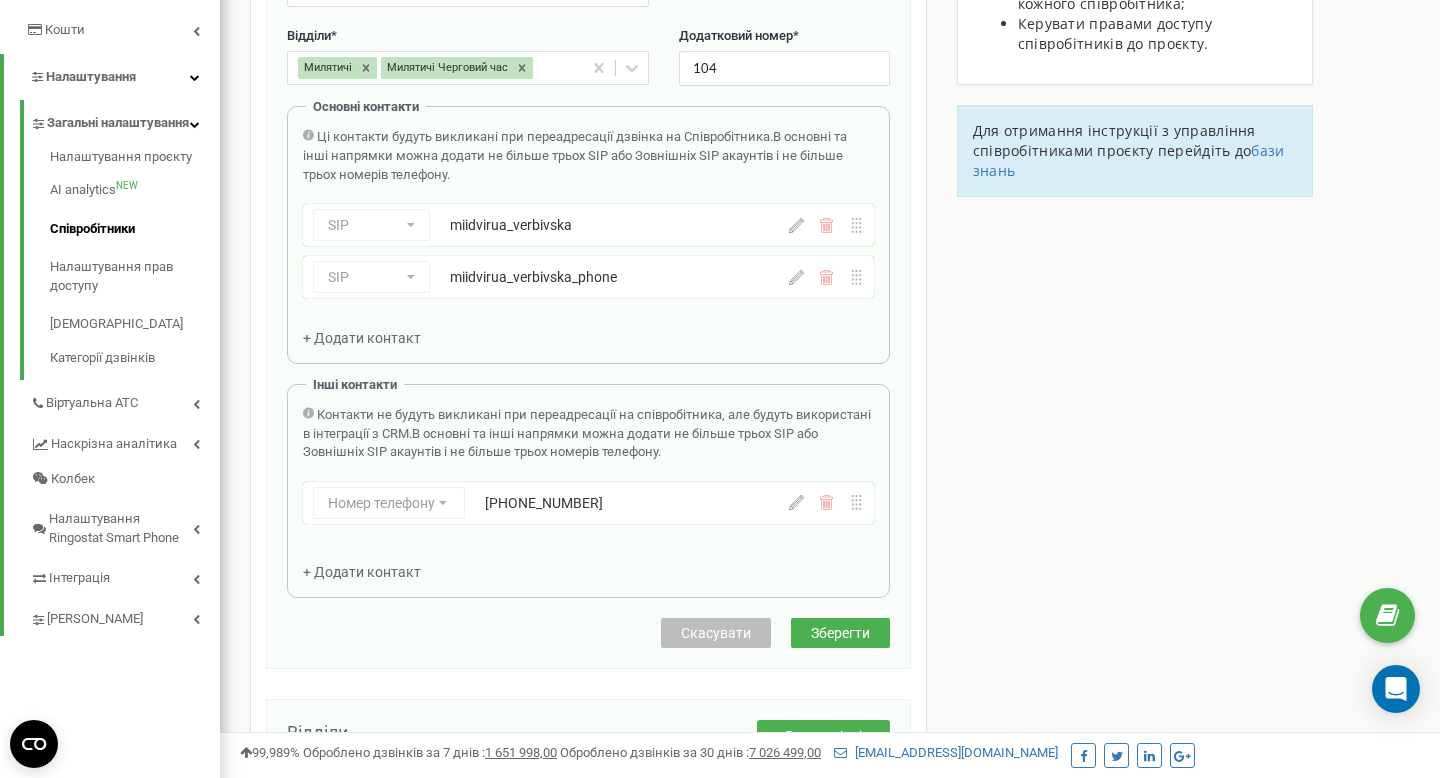 scroll, scrollTop: 397, scrollLeft: 0, axis: vertical 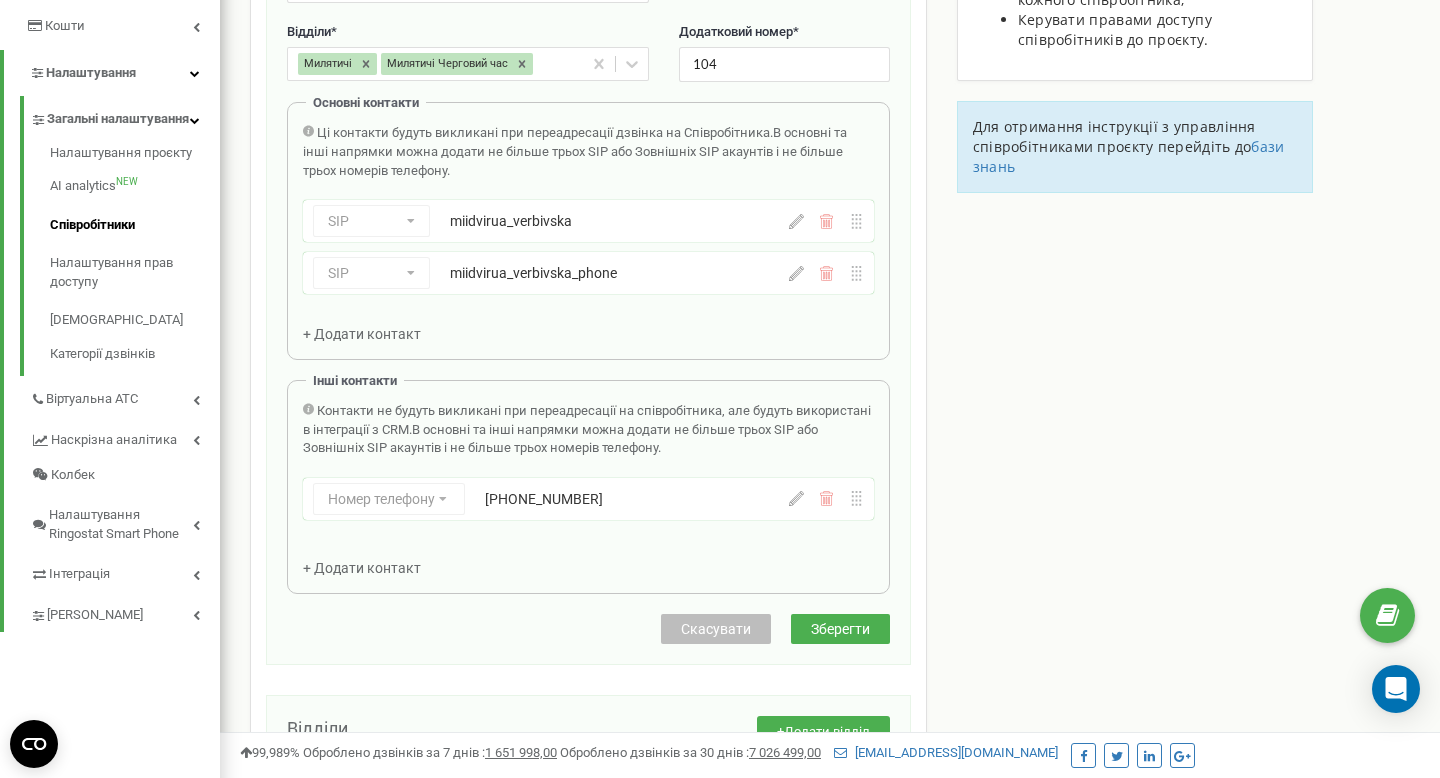 click on "Скасувати" at bounding box center (716, 629) 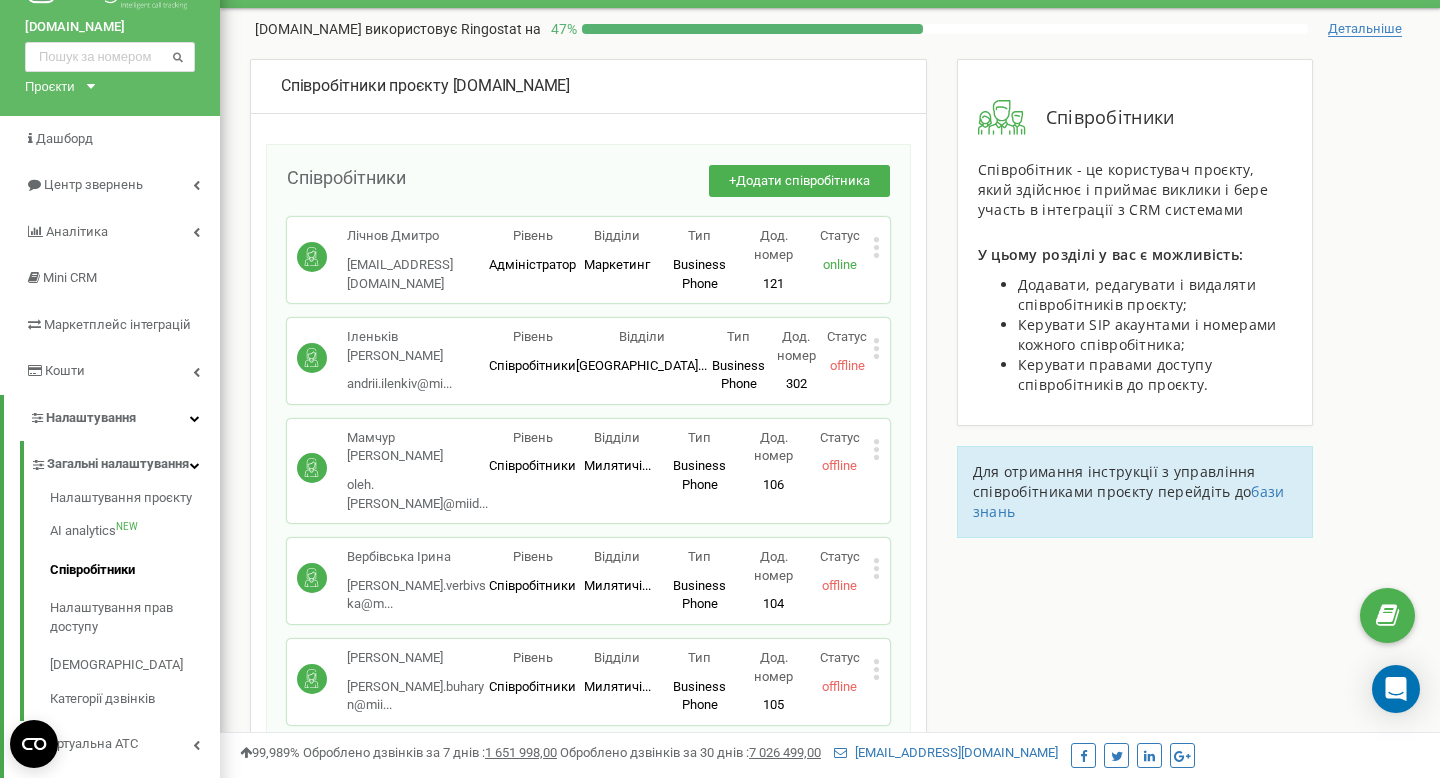 scroll, scrollTop: 0, scrollLeft: 0, axis: both 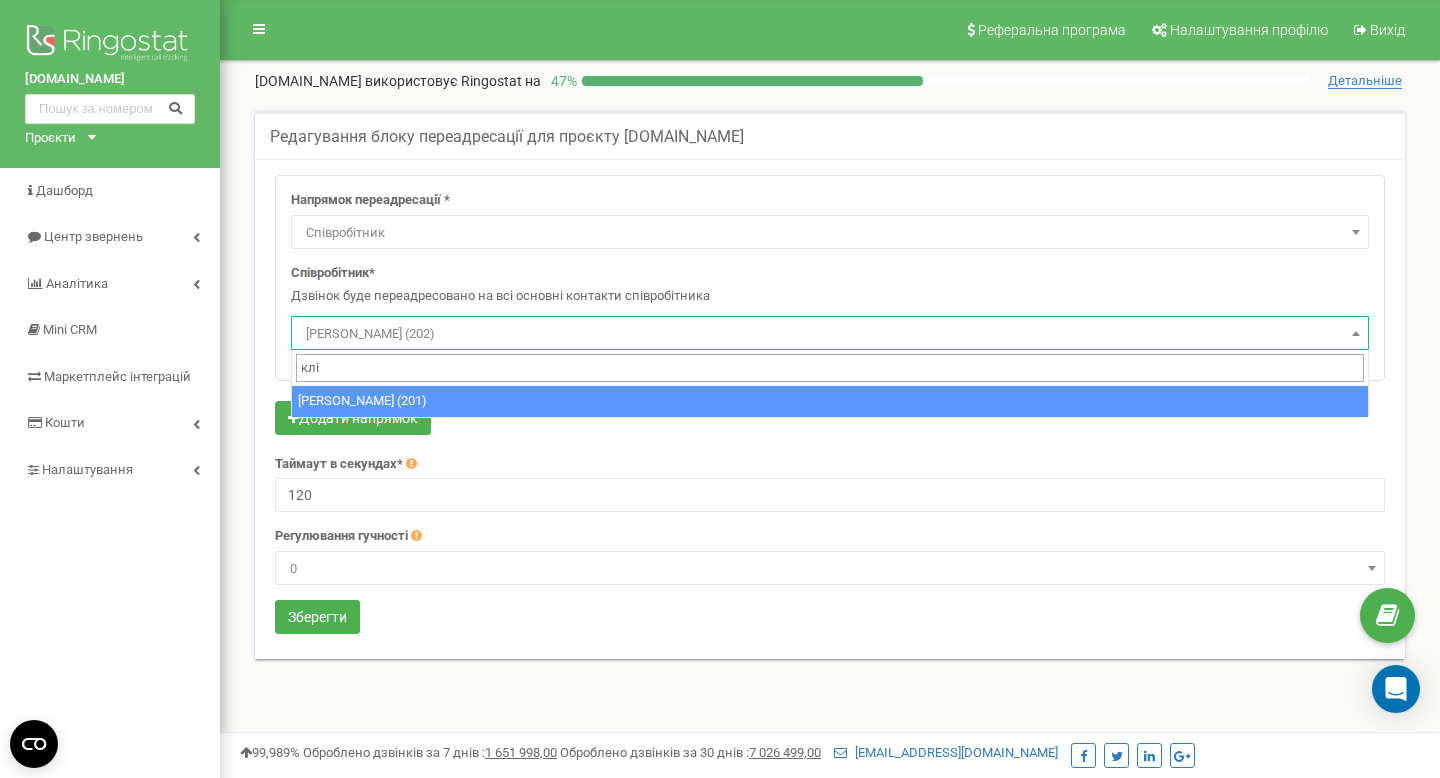 select on "Employee" 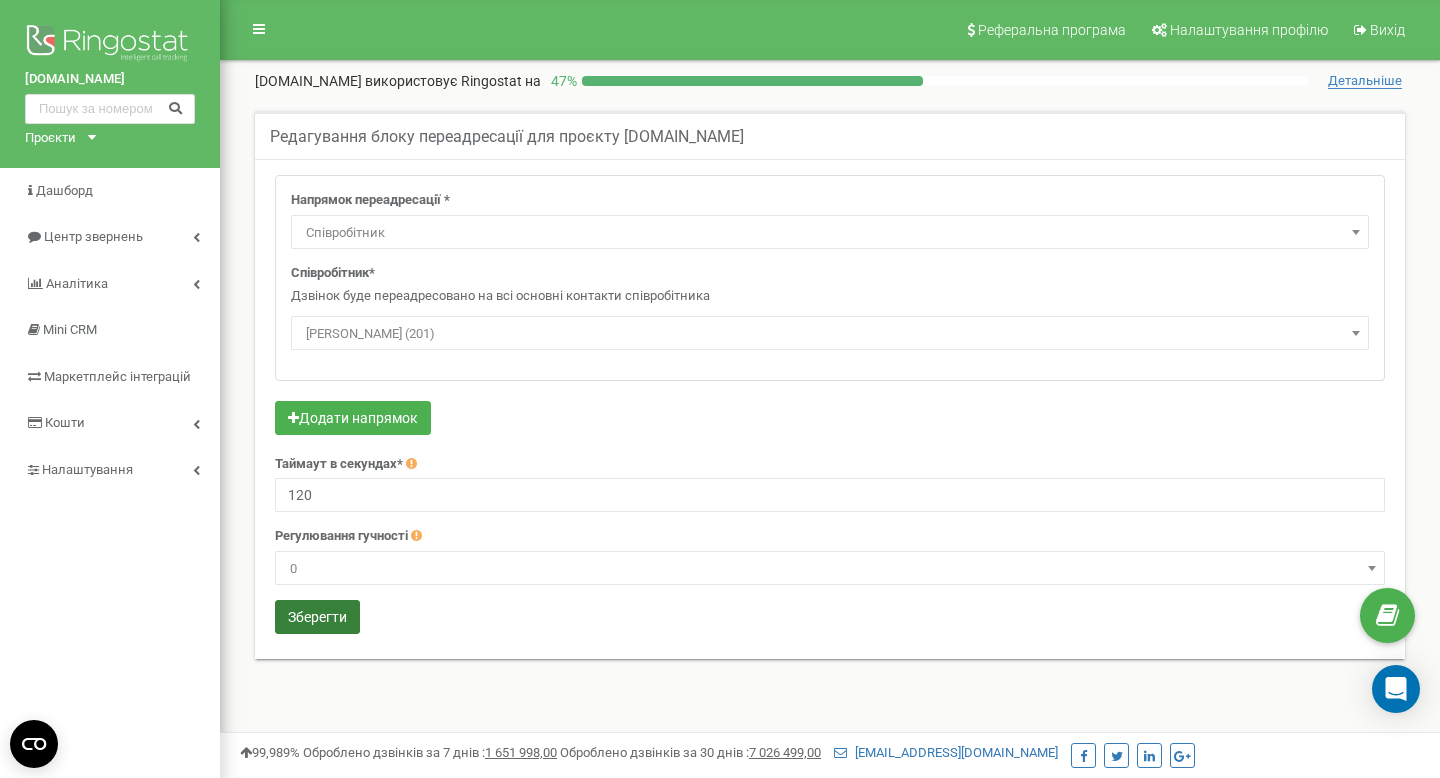 click on "Зберегти" at bounding box center [317, 617] 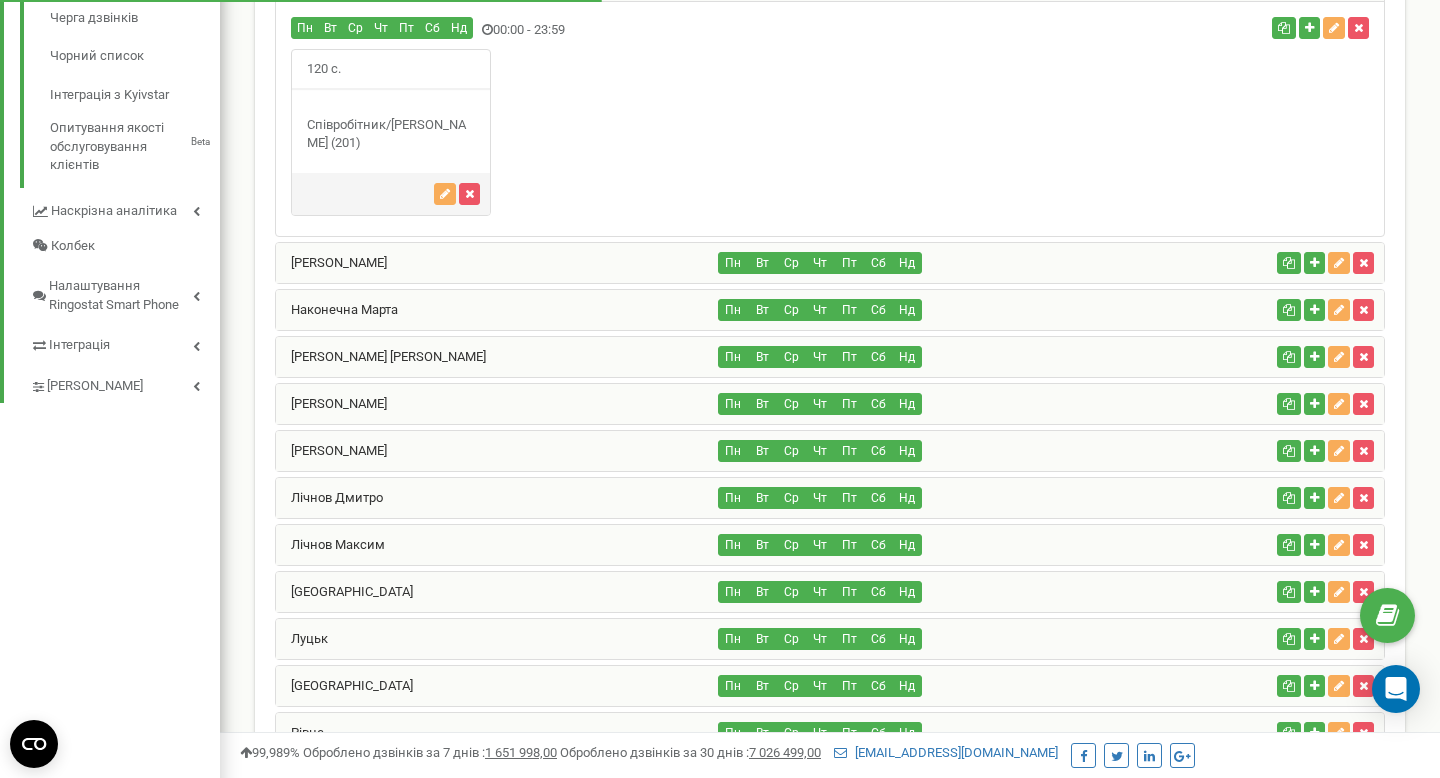 scroll, scrollTop: 856, scrollLeft: 0, axis: vertical 